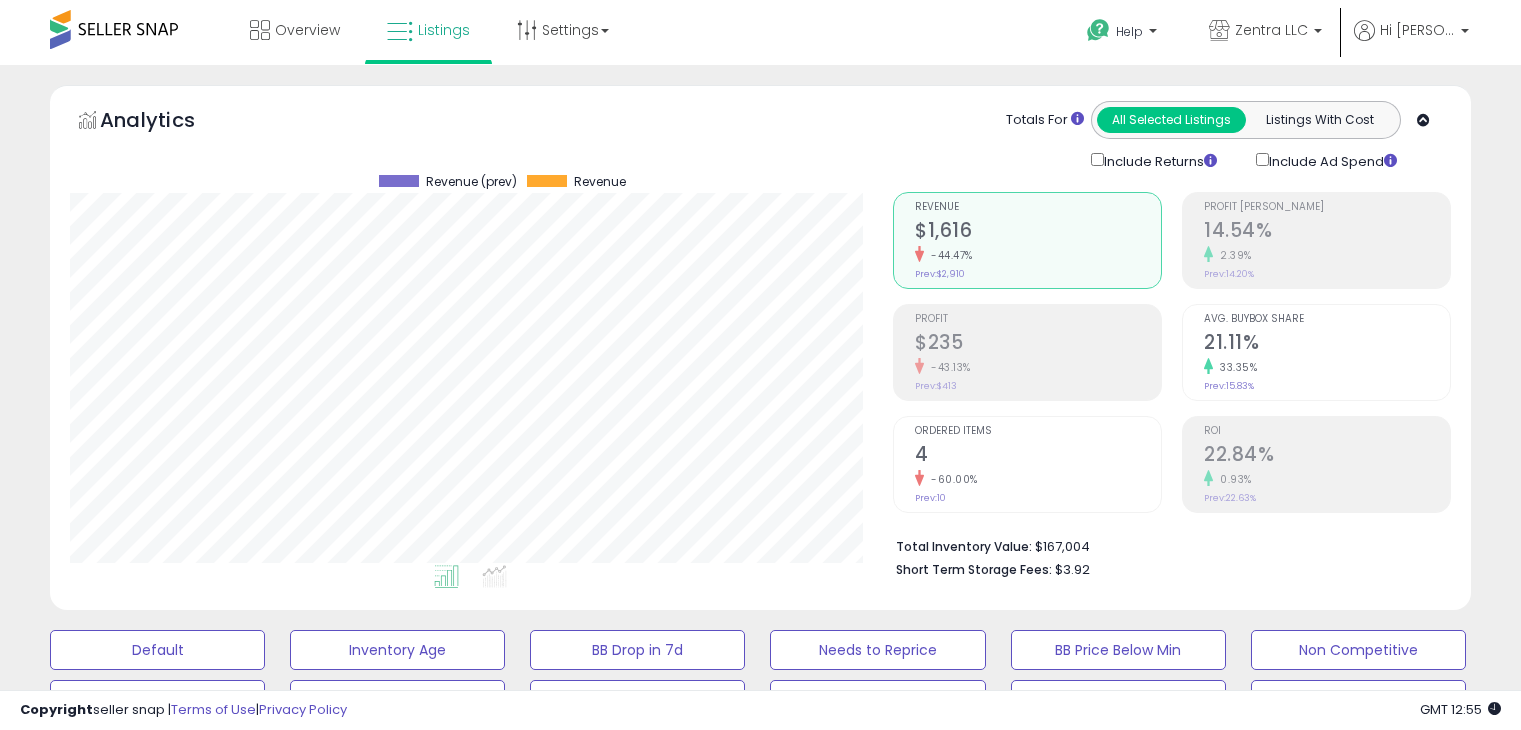 scroll, scrollTop: 0, scrollLeft: 0, axis: both 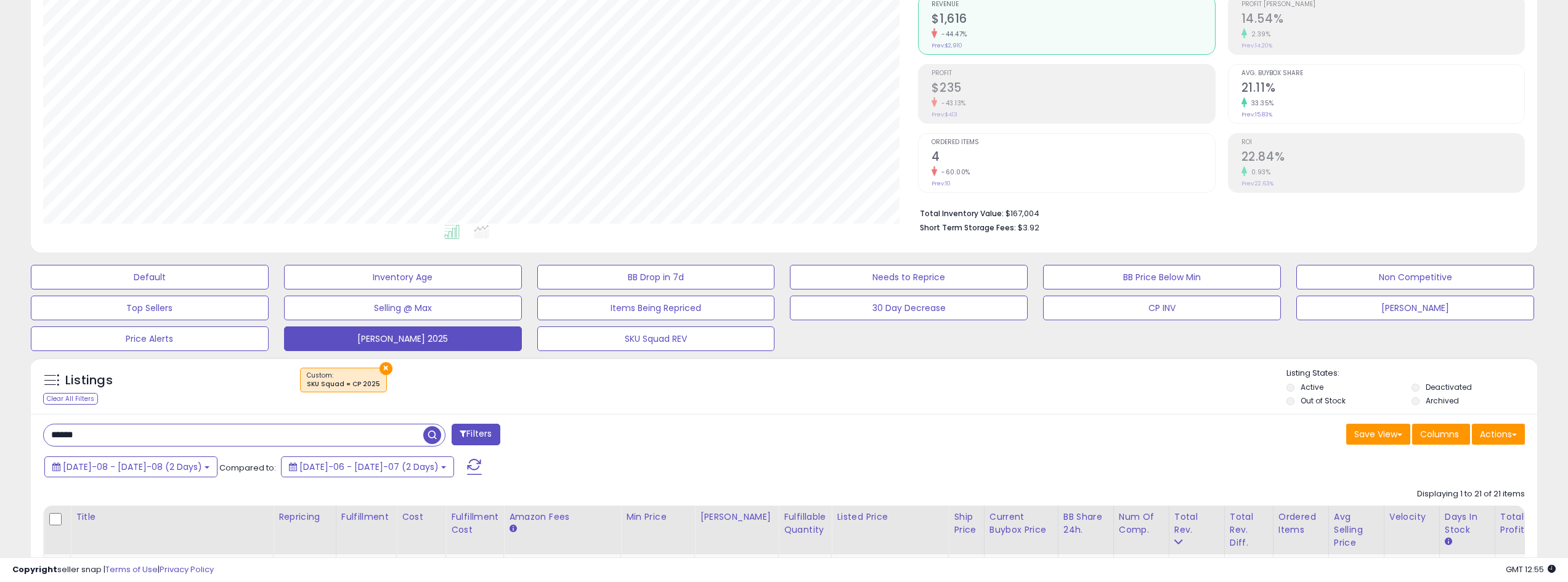 click on "******" at bounding box center [234, 435] 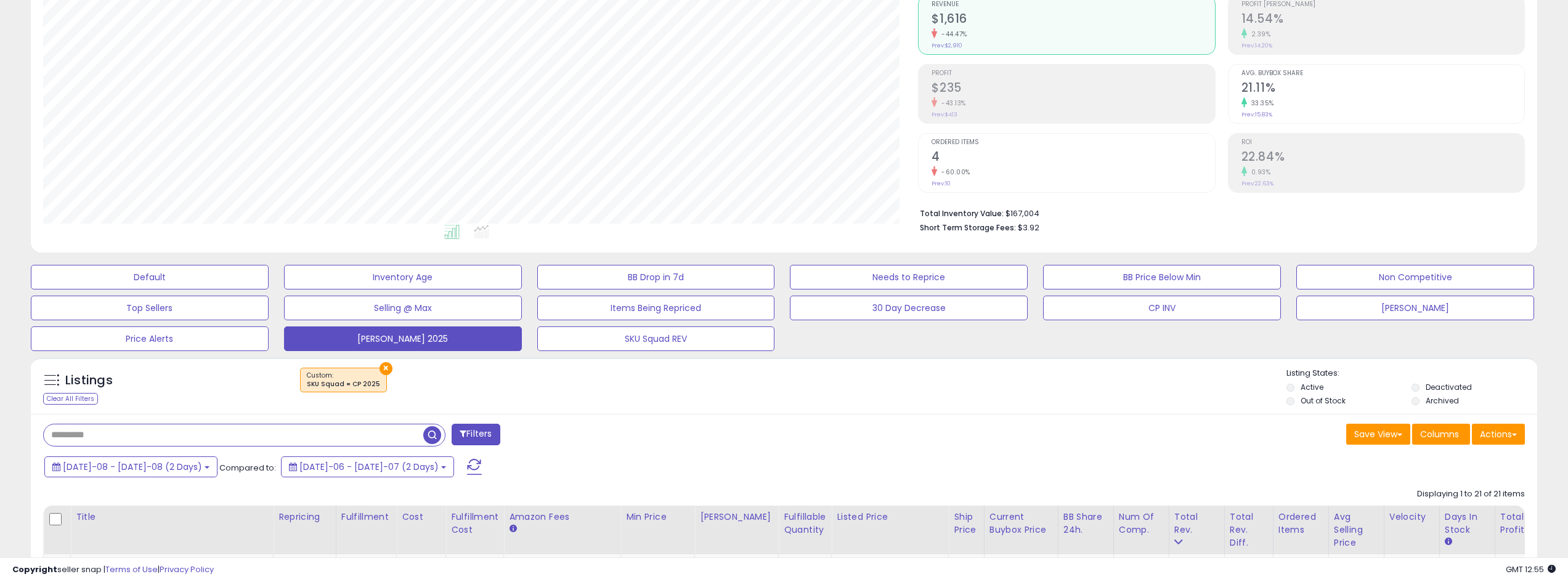 type 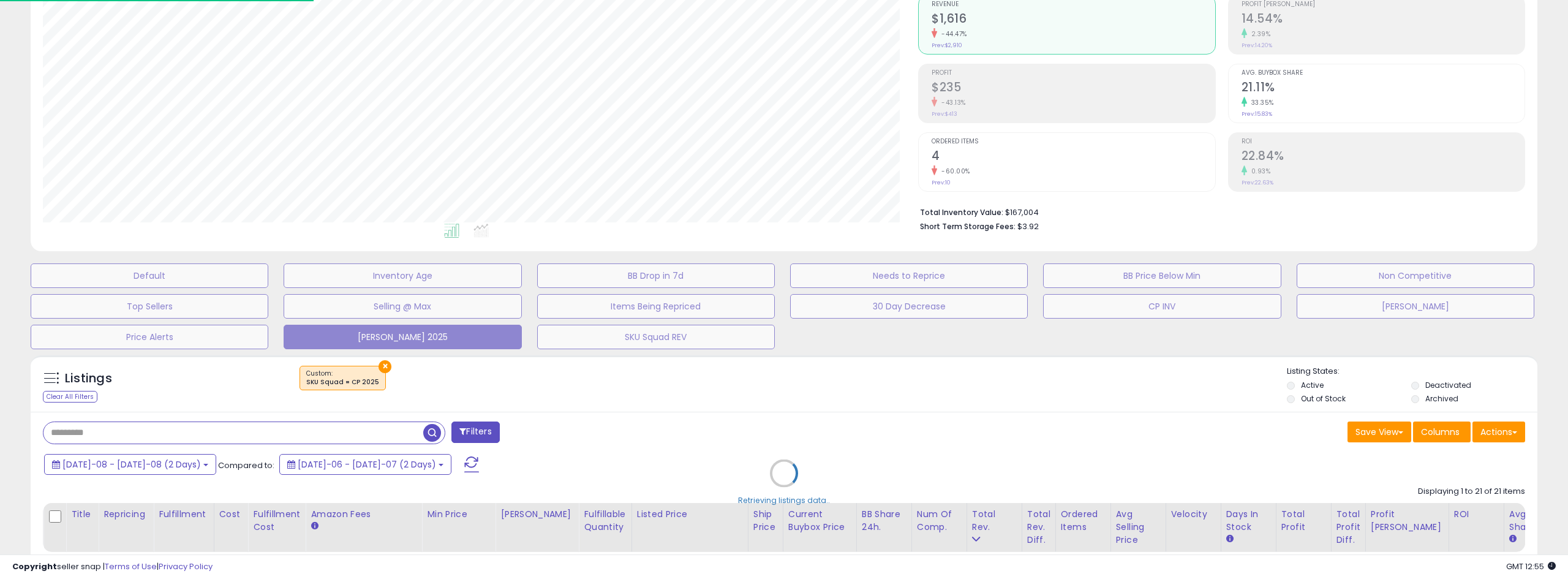 scroll, scrollTop: 612447, scrollLeft: 611625, axis: both 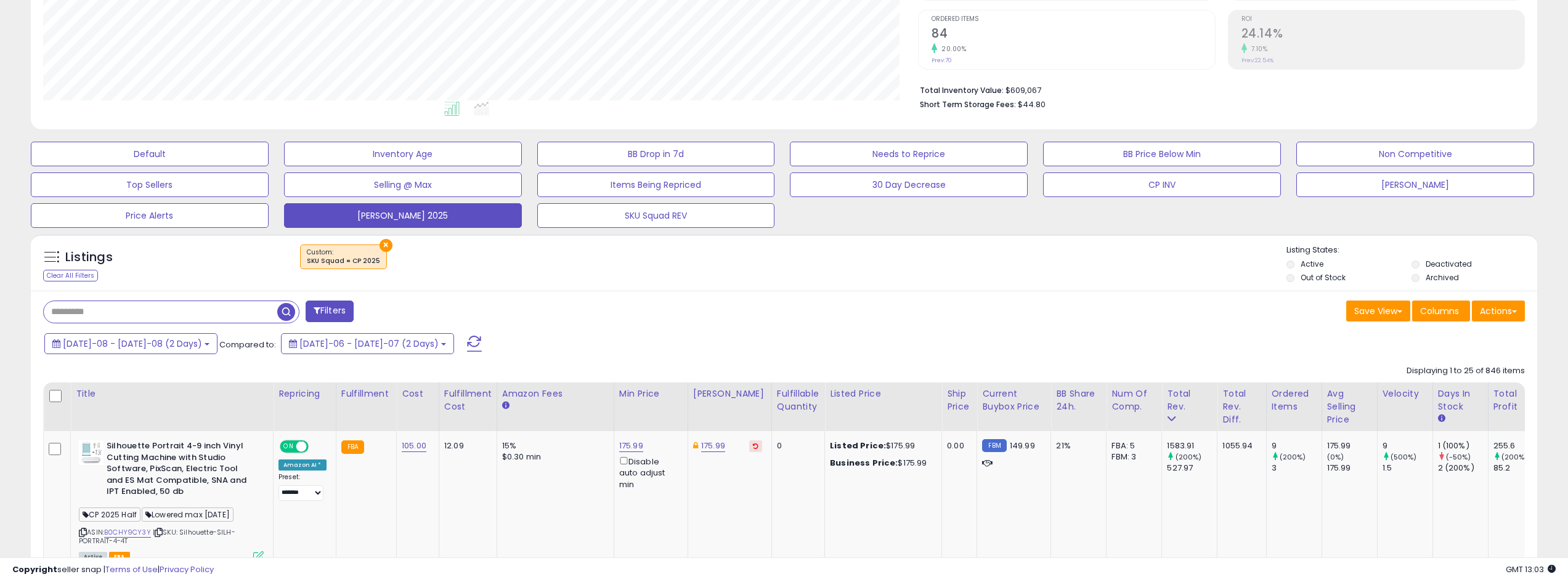 click at bounding box center (474, 344) 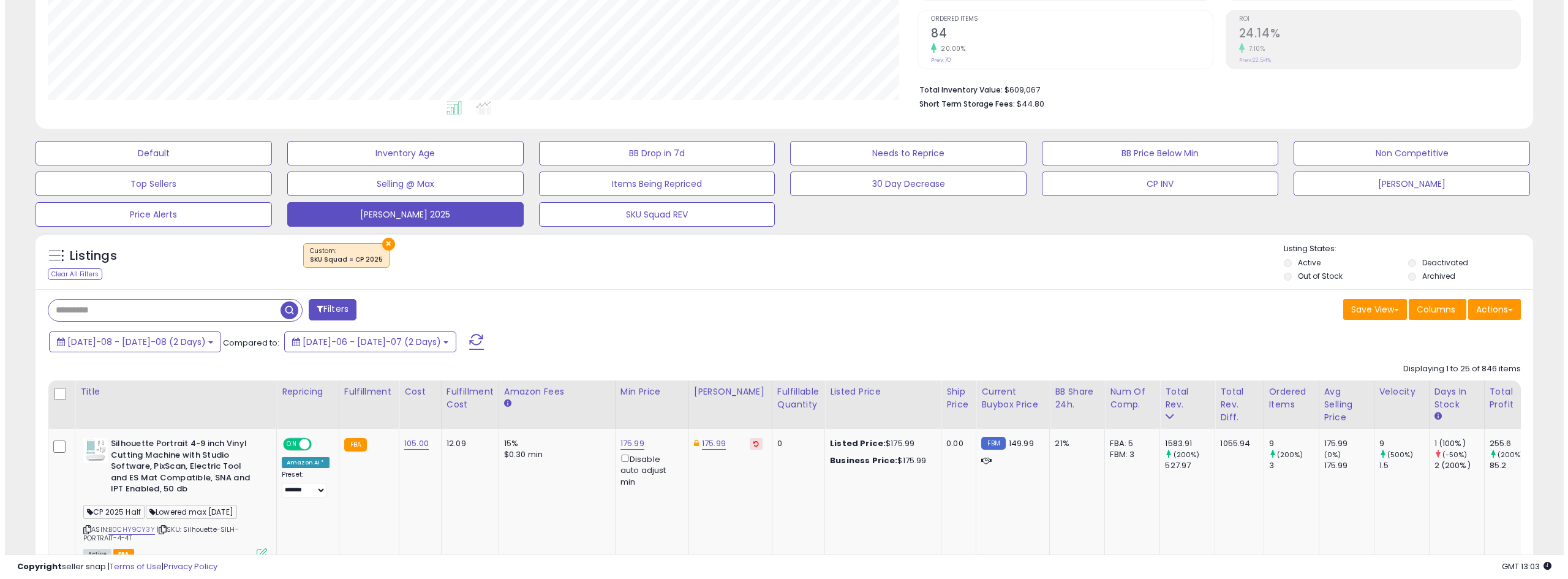 scroll, scrollTop: 211, scrollLeft: 0, axis: vertical 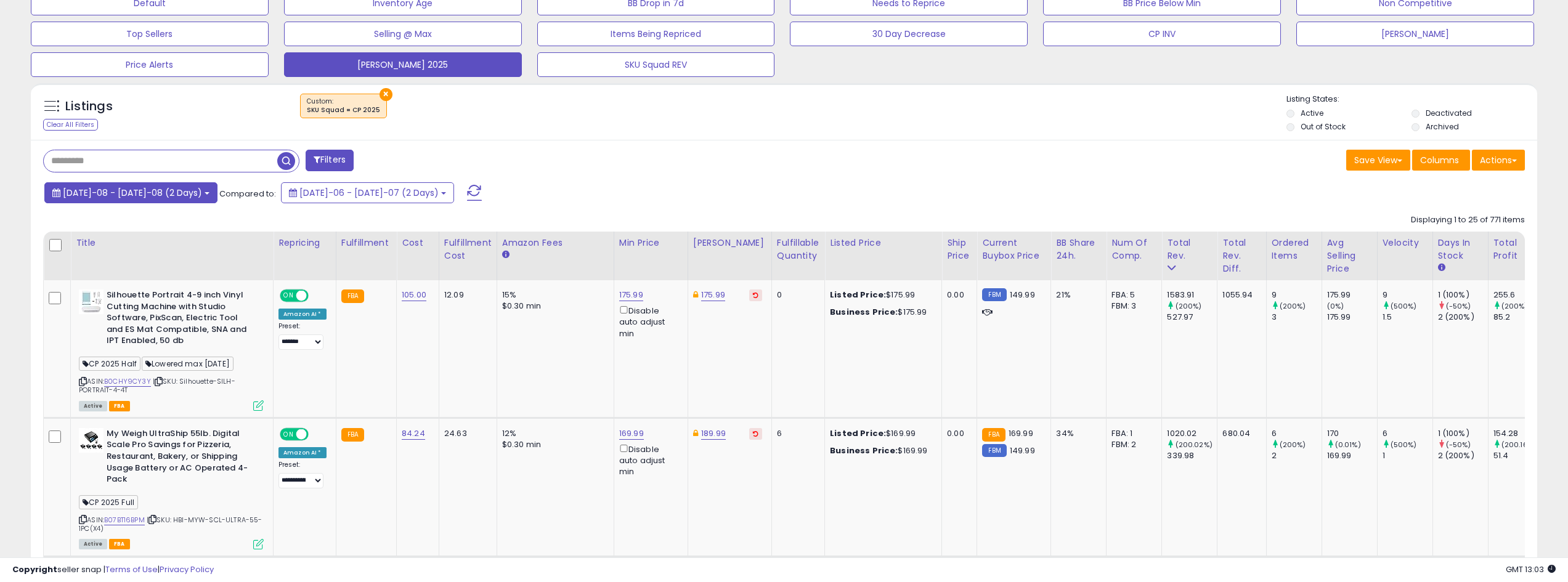click on "Jul-08 - Jul-08 (2 Days)" at bounding box center (131, 193) 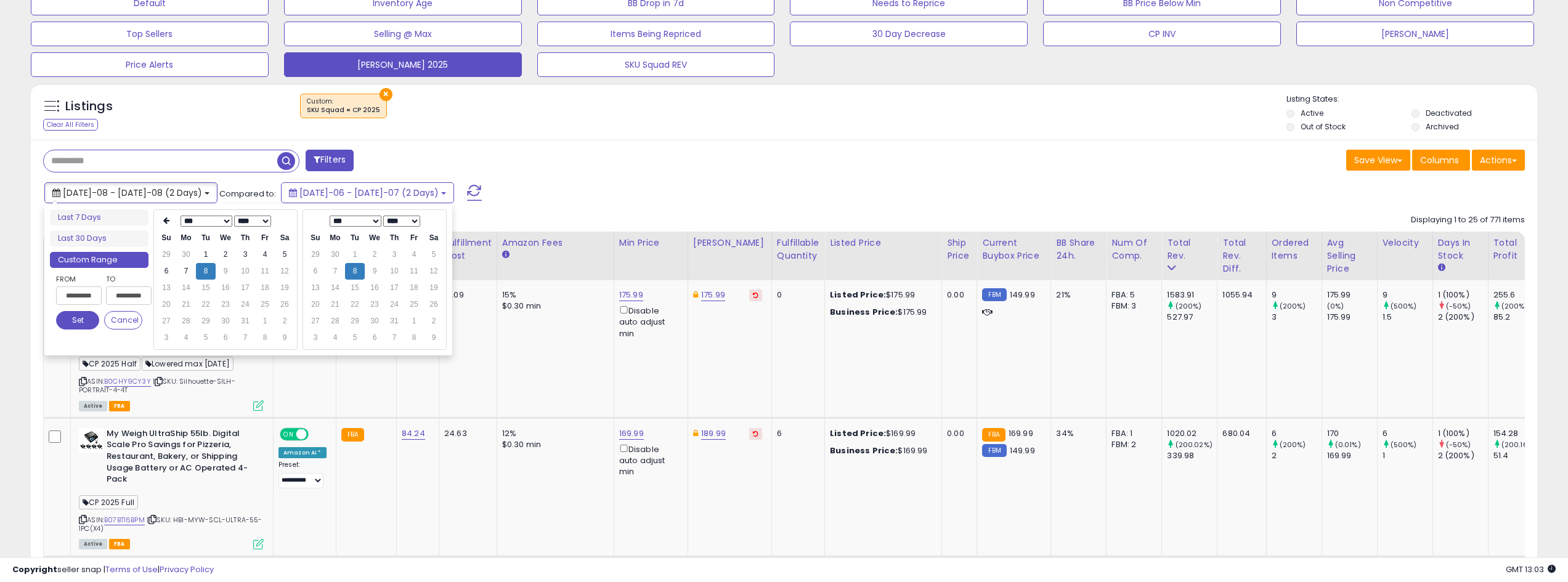 type on "**********" 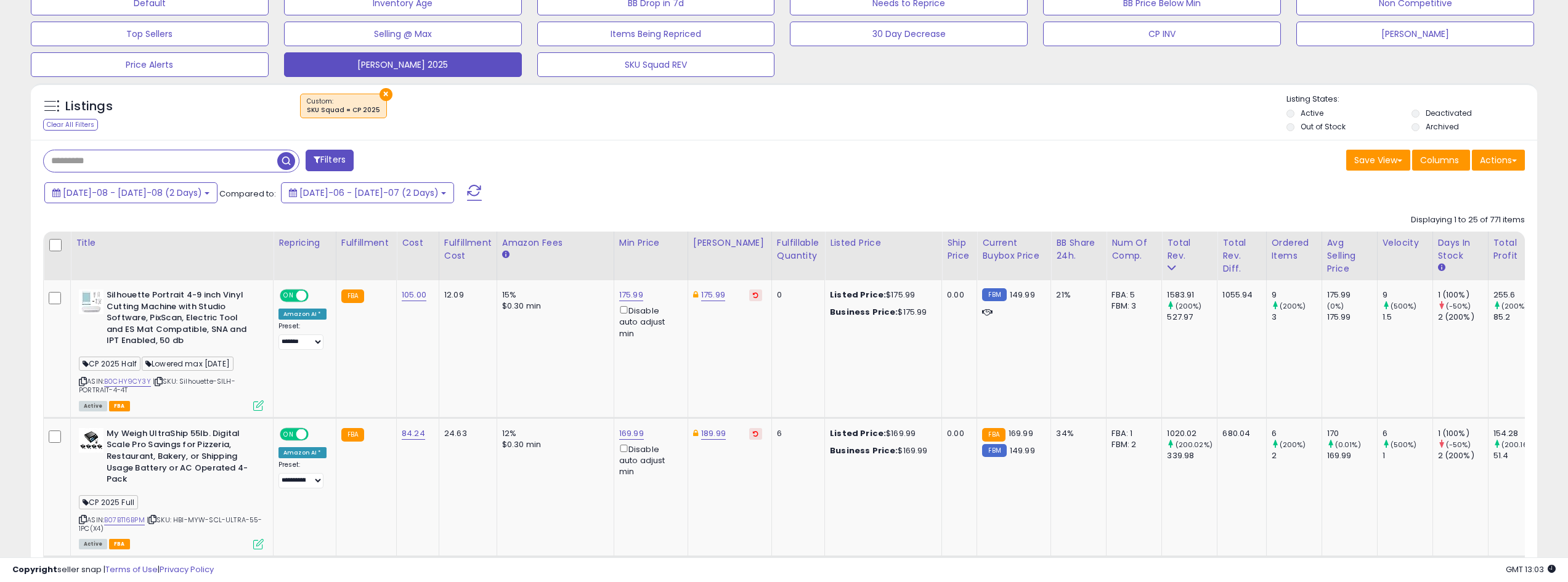 click on "Filters" at bounding box center [409, 162] 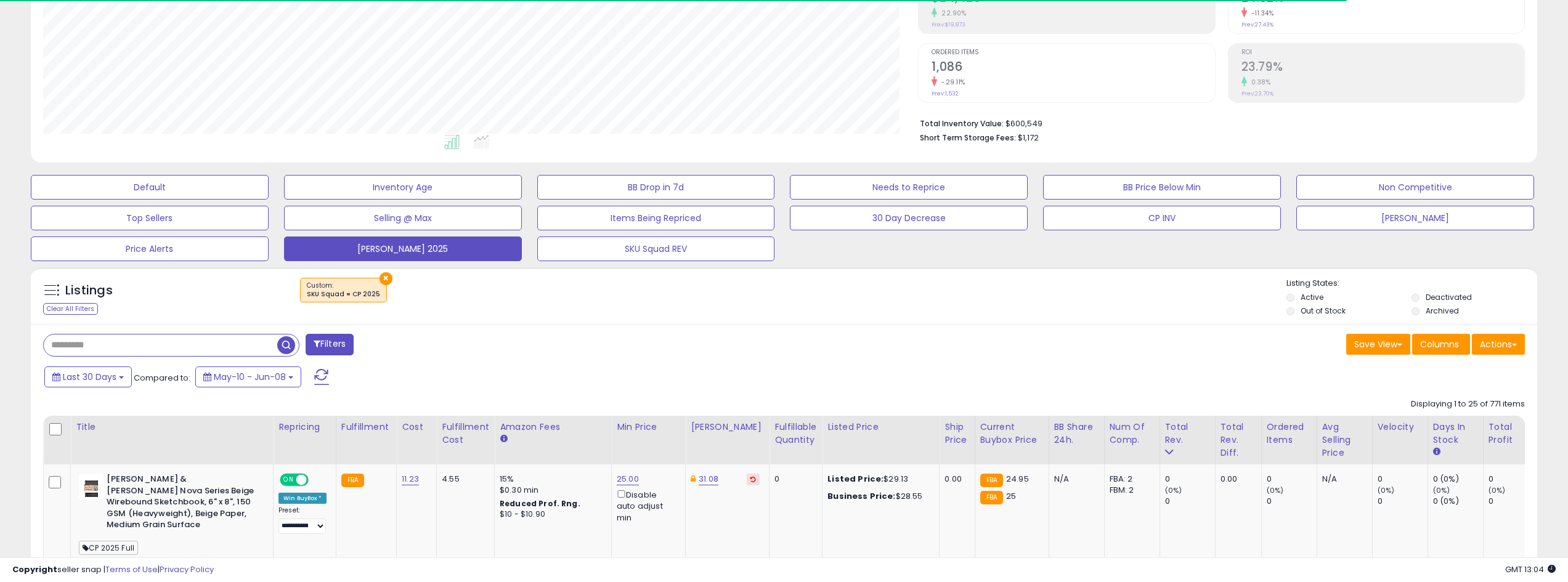 scroll, scrollTop: 213, scrollLeft: 0, axis: vertical 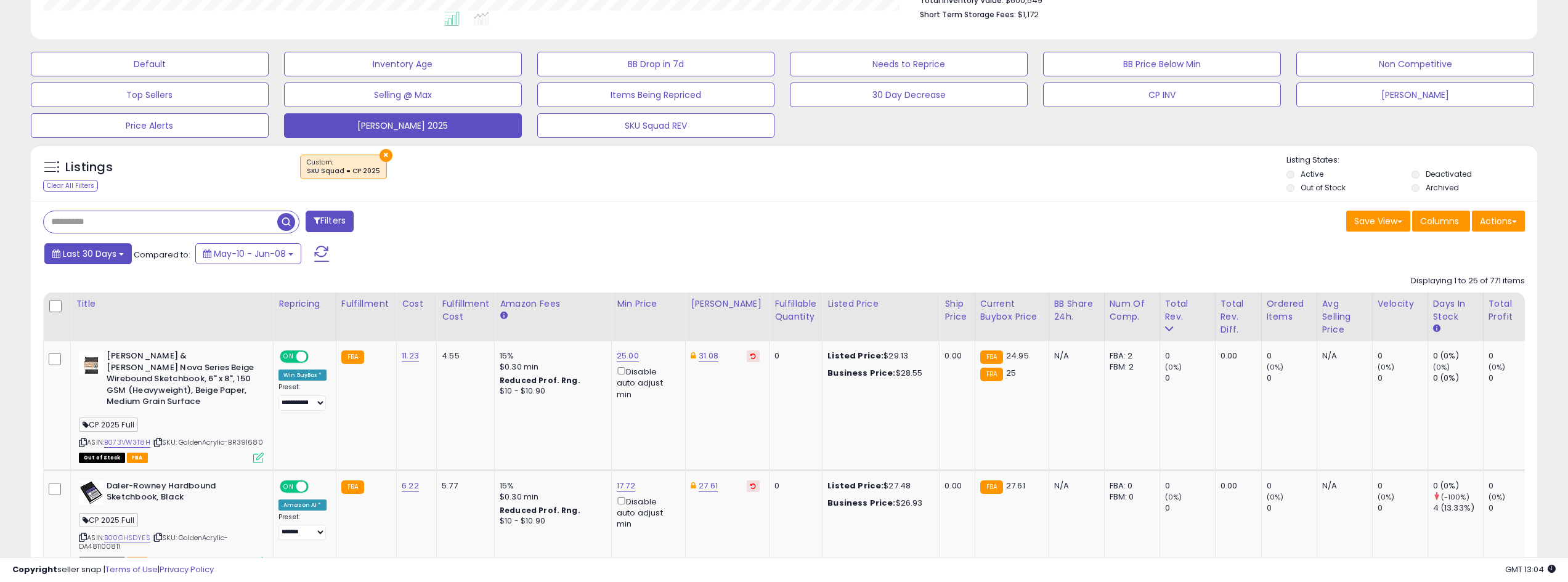 click on "Last 30 Days" at bounding box center [89, 254] 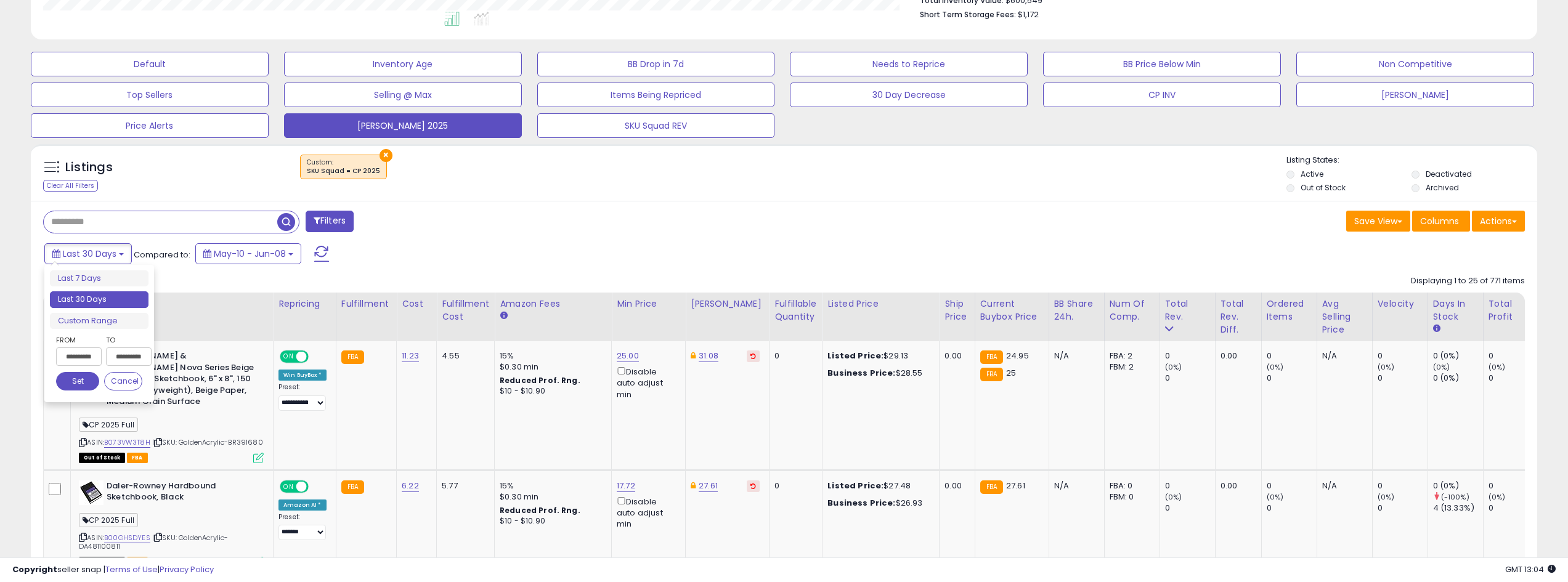 drag, startPoint x: 134, startPoint y: 315, endPoint x: 162, endPoint y: 313, distance: 28.071338 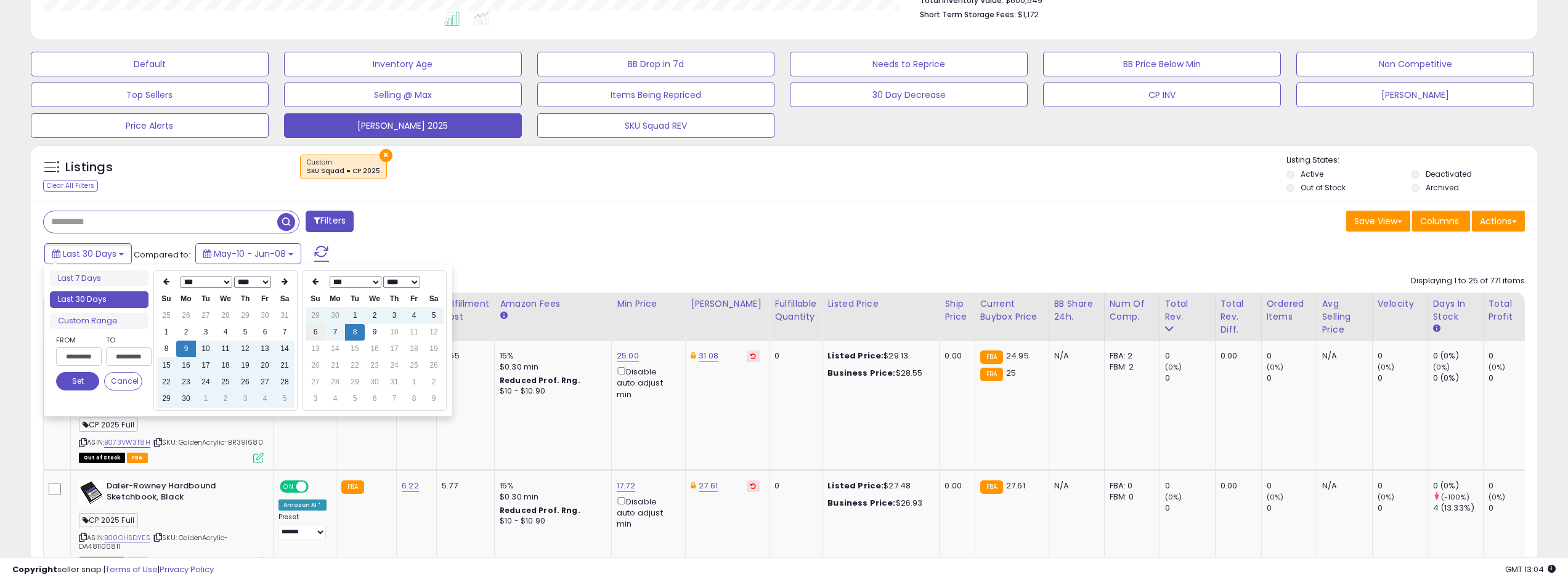 type on "**********" 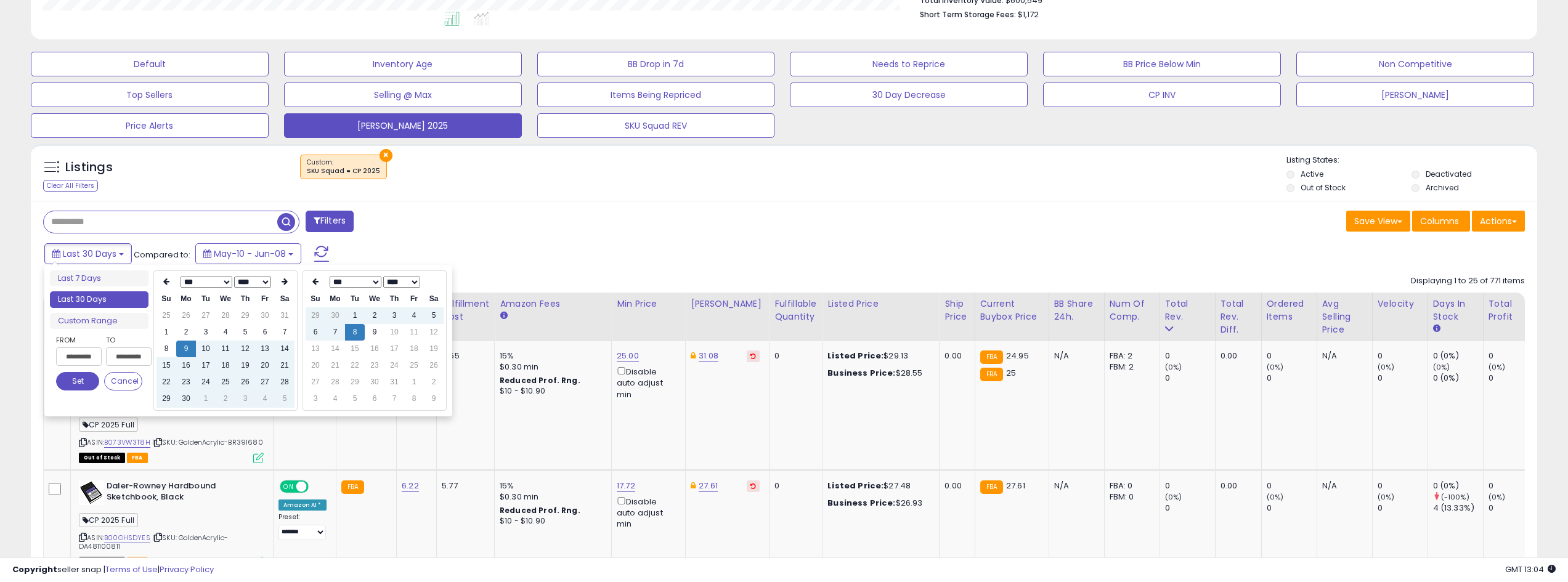 type on "**********" 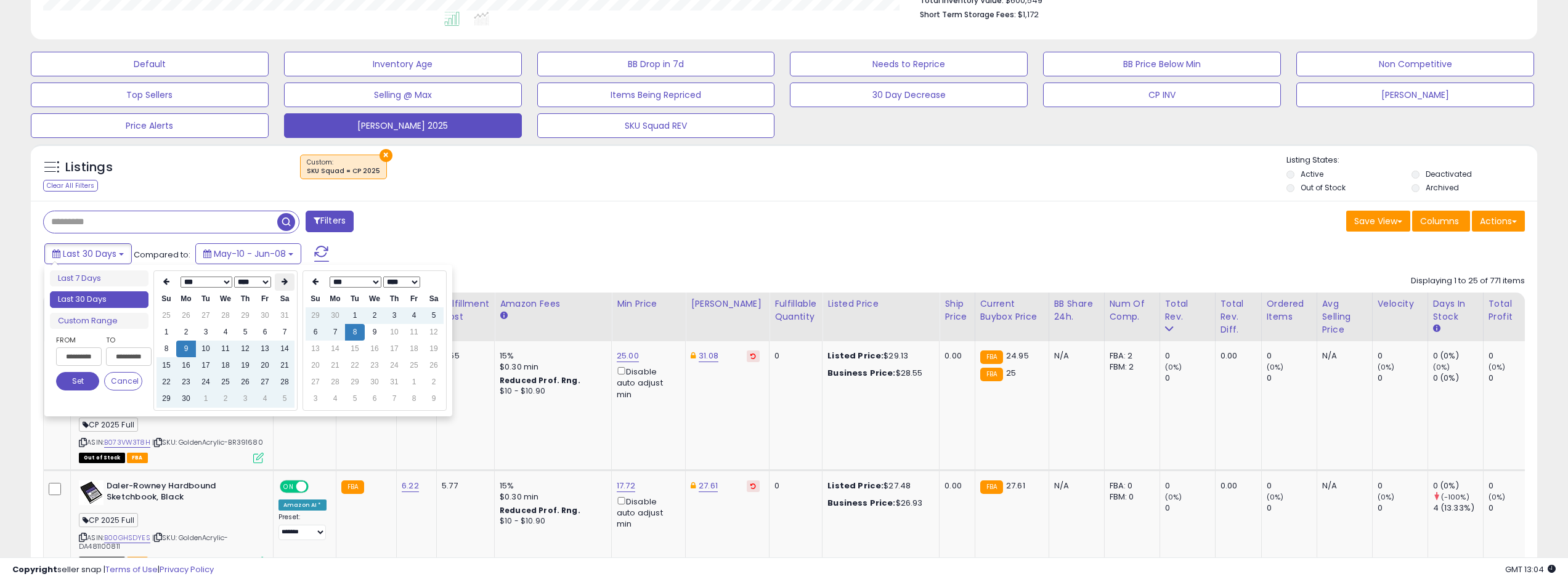 click at bounding box center [285, 282] 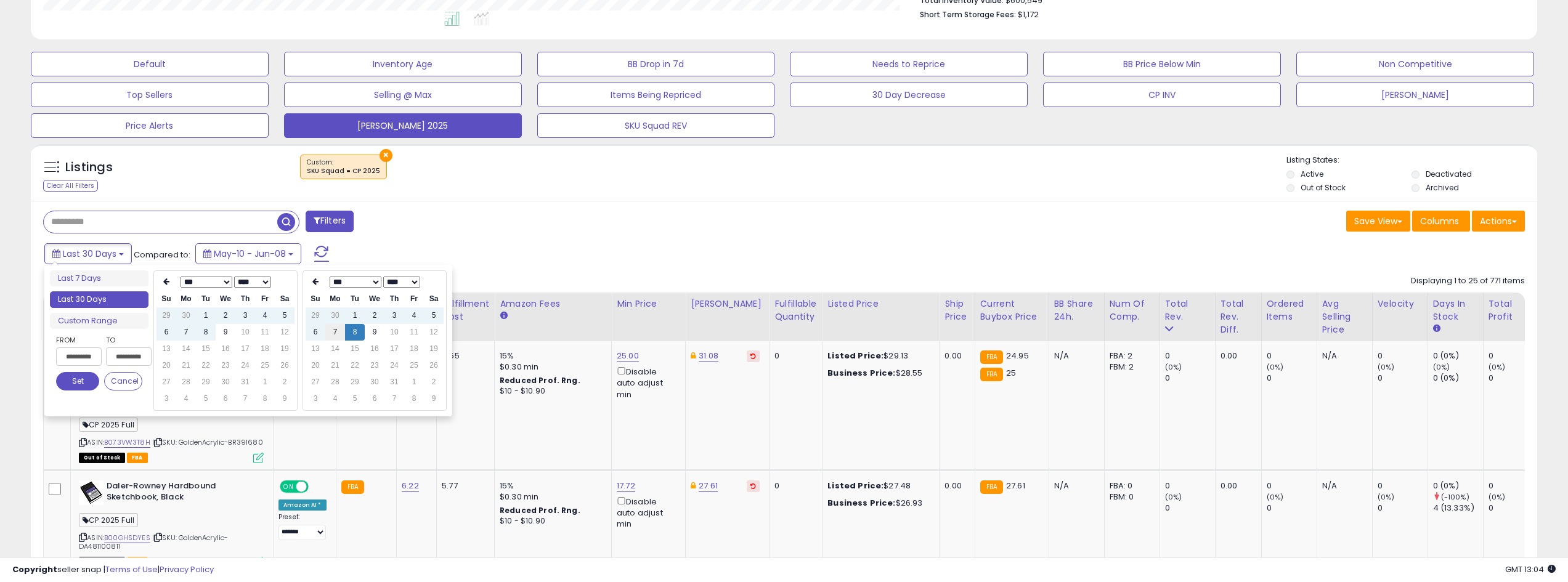 type on "**********" 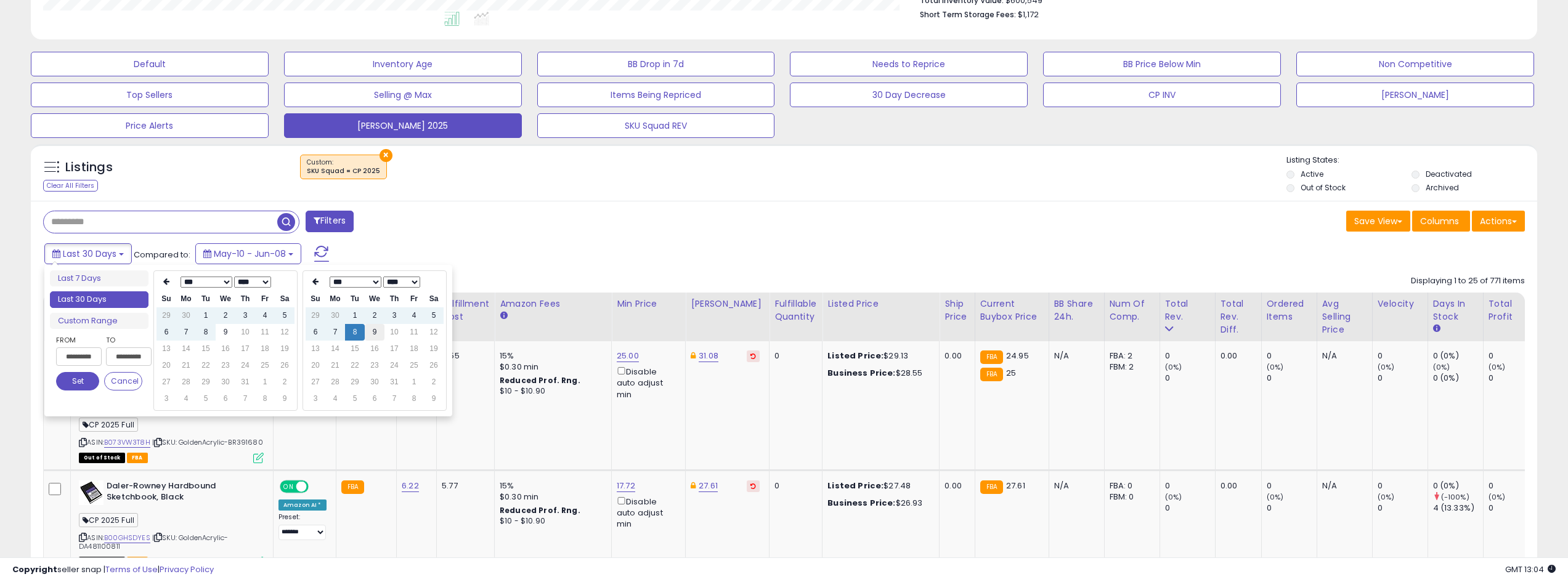 click on "9" at bounding box center (375, 332) 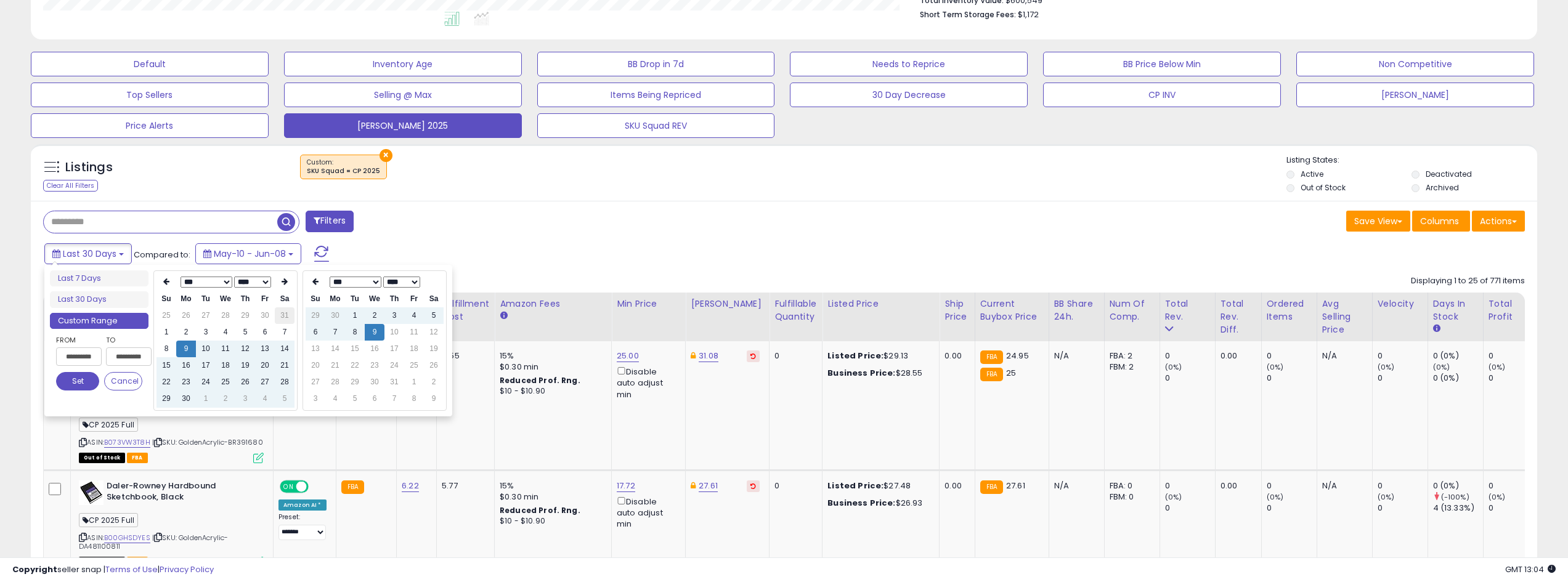 type on "**********" 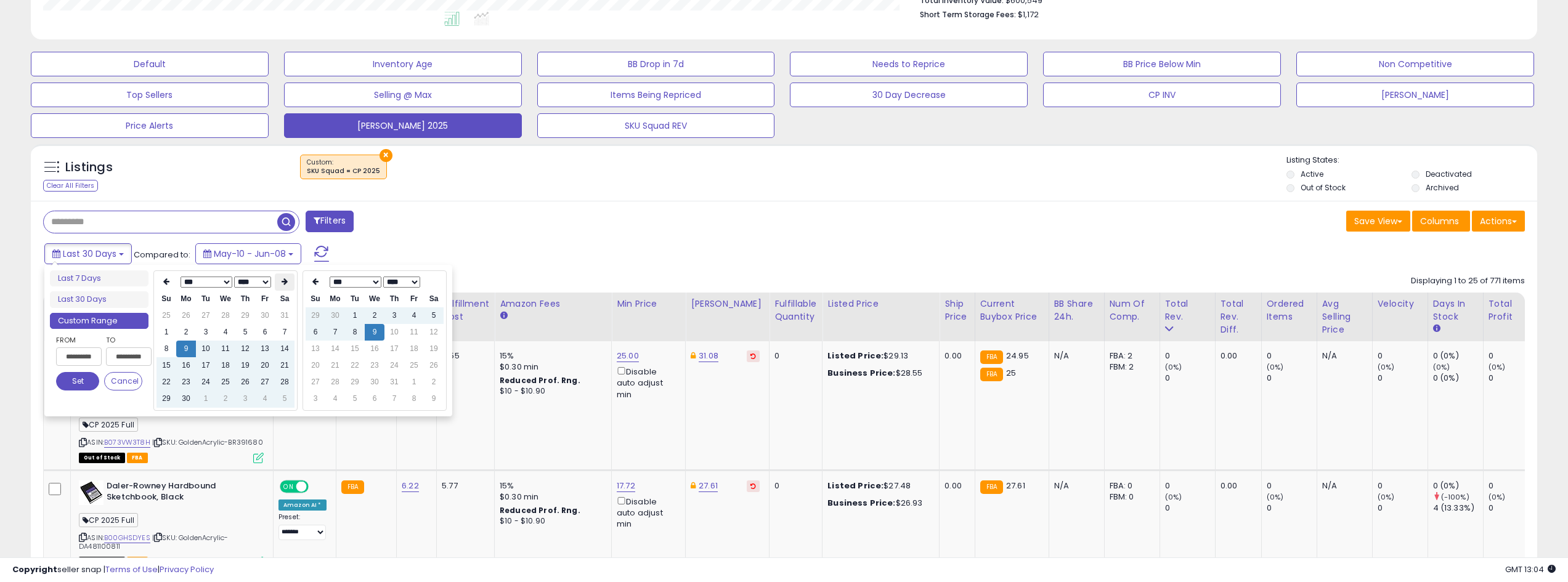 click at bounding box center [285, 282] 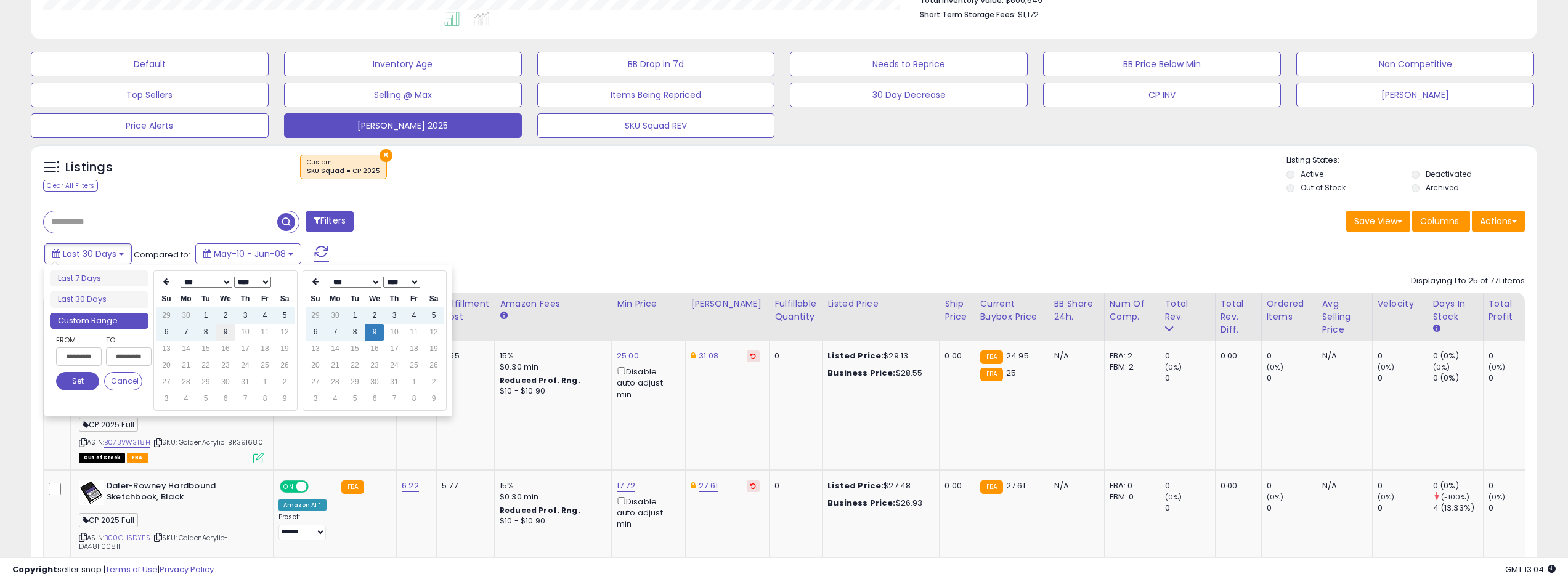 click on "9" at bounding box center (225, 332) 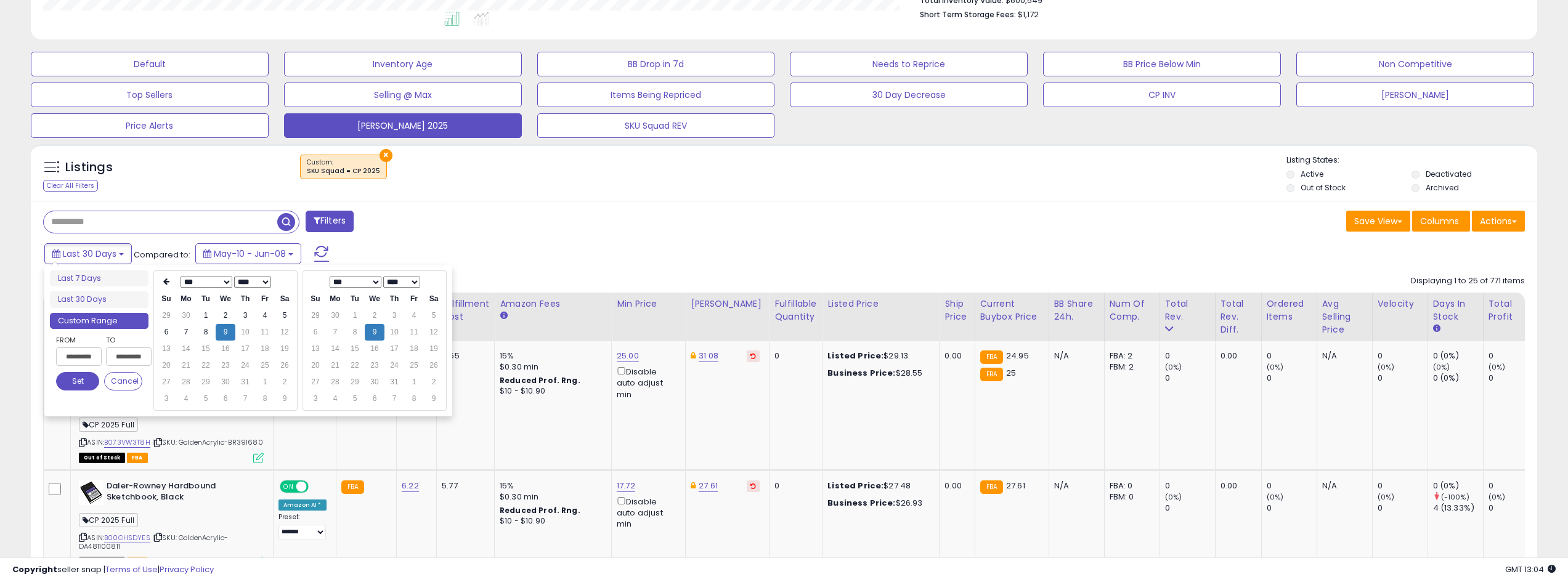 type on "**********" 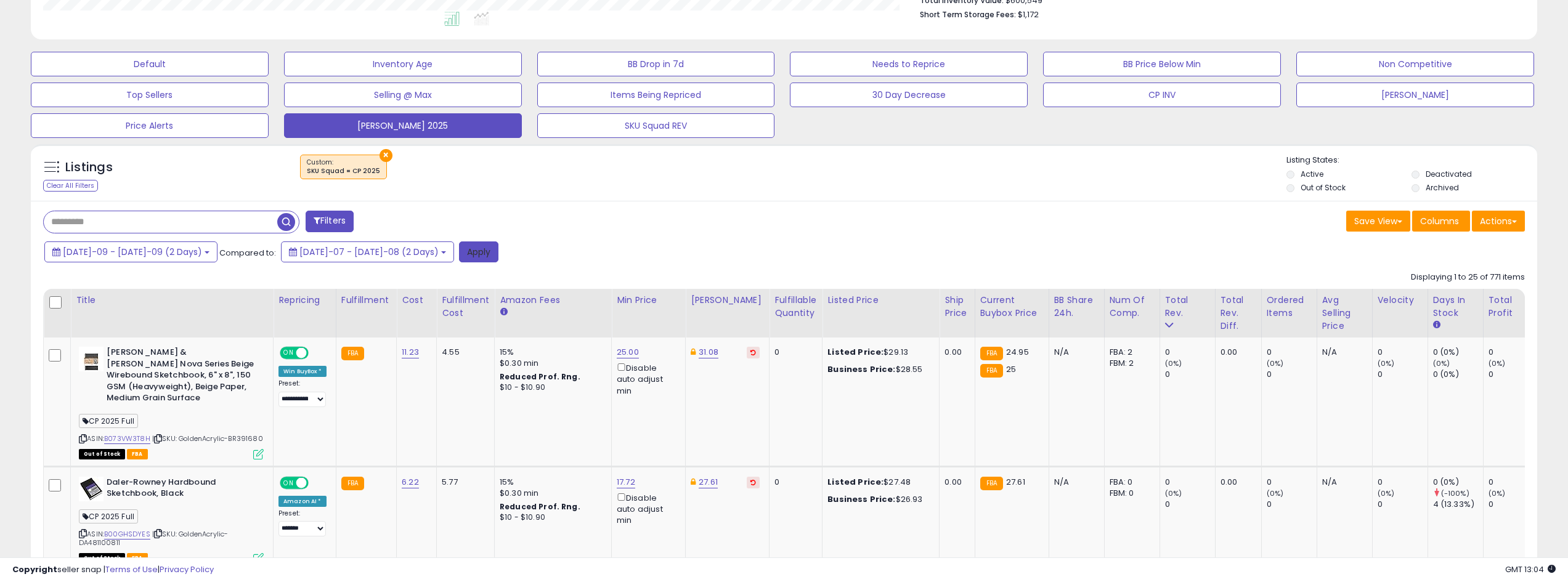 click on "Apply" at bounding box center [479, 252] 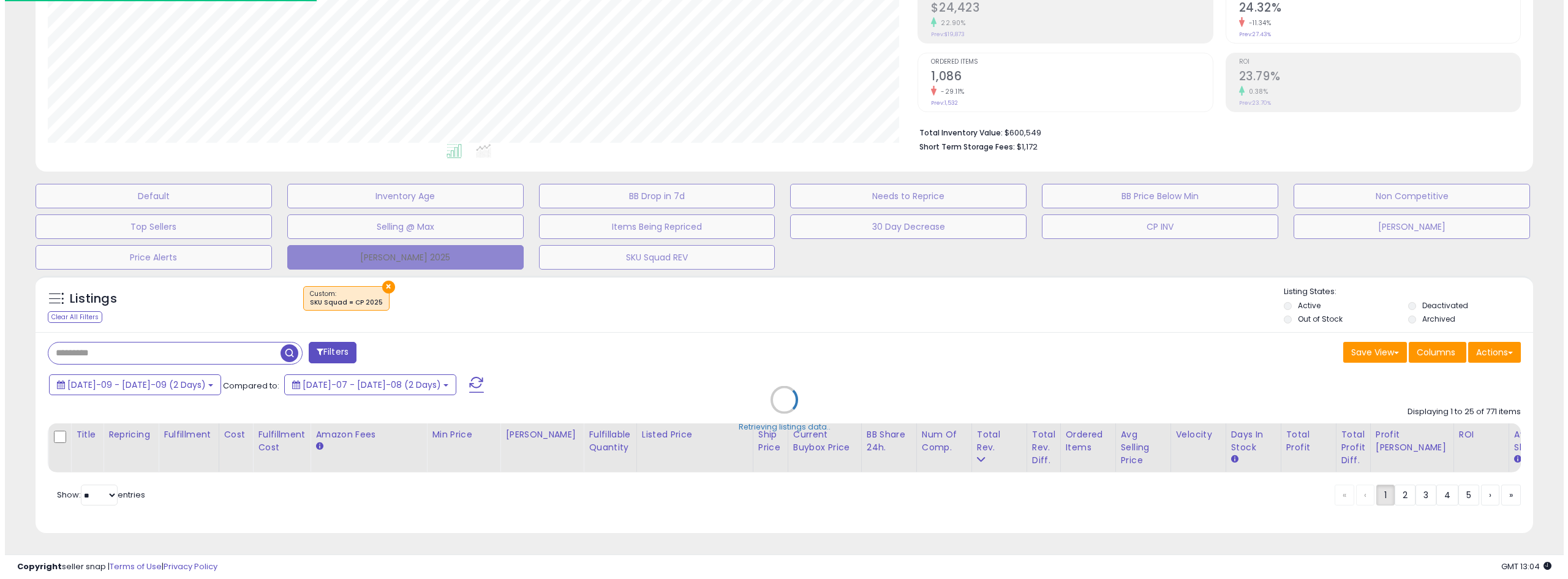 scroll, scrollTop: 211, scrollLeft: 0, axis: vertical 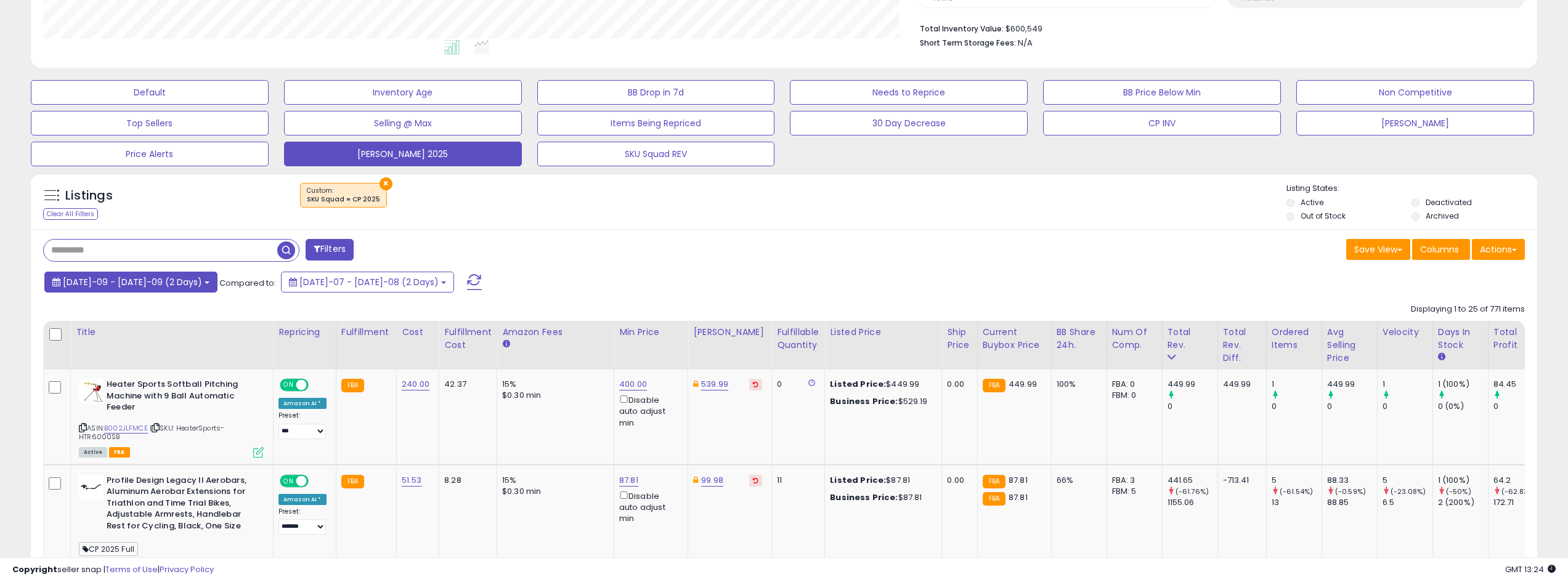 click on "[DATE]-09 - [DATE]-09 (2 Days)" at bounding box center [132, 282] 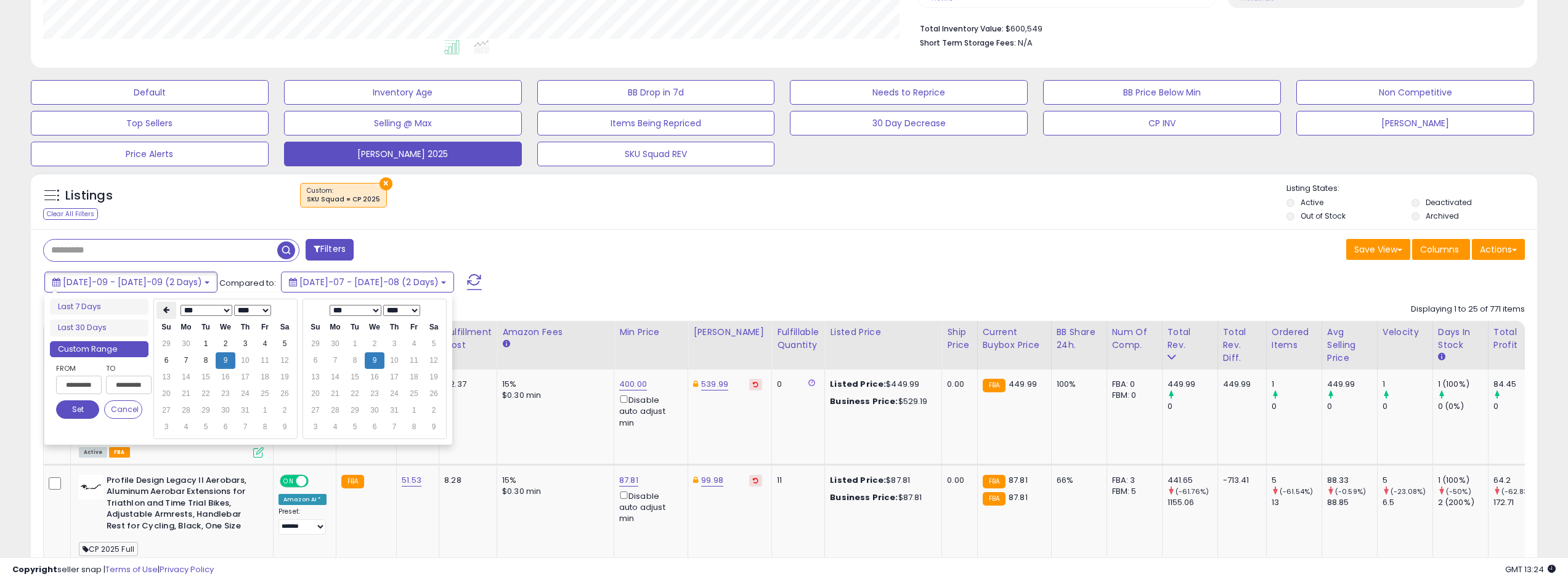 click at bounding box center [166, 310] 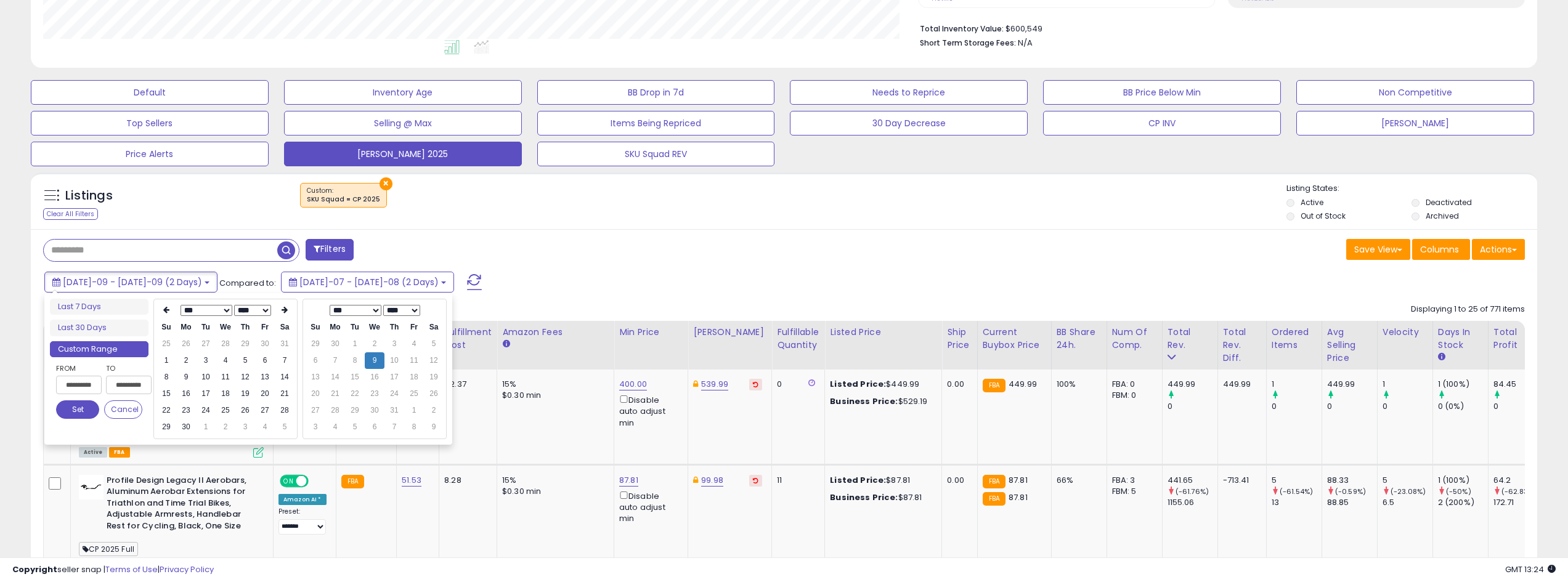 click at bounding box center [166, 310] 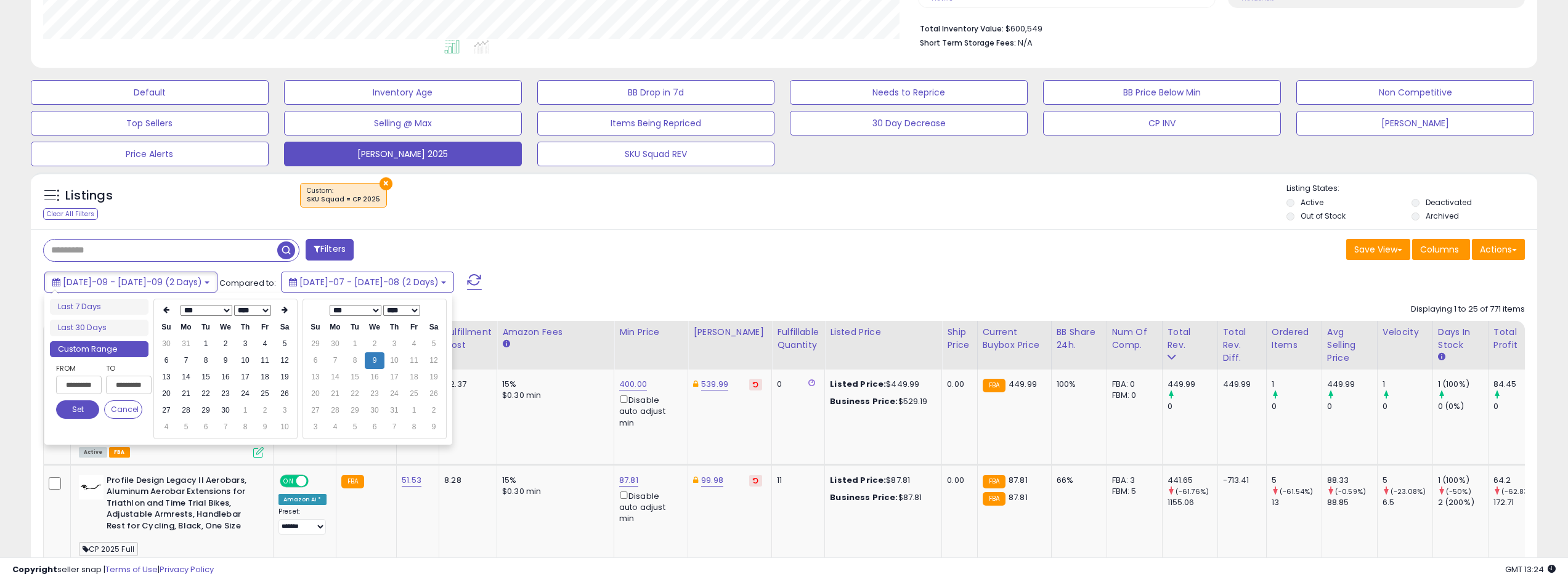 click at bounding box center (166, 310) 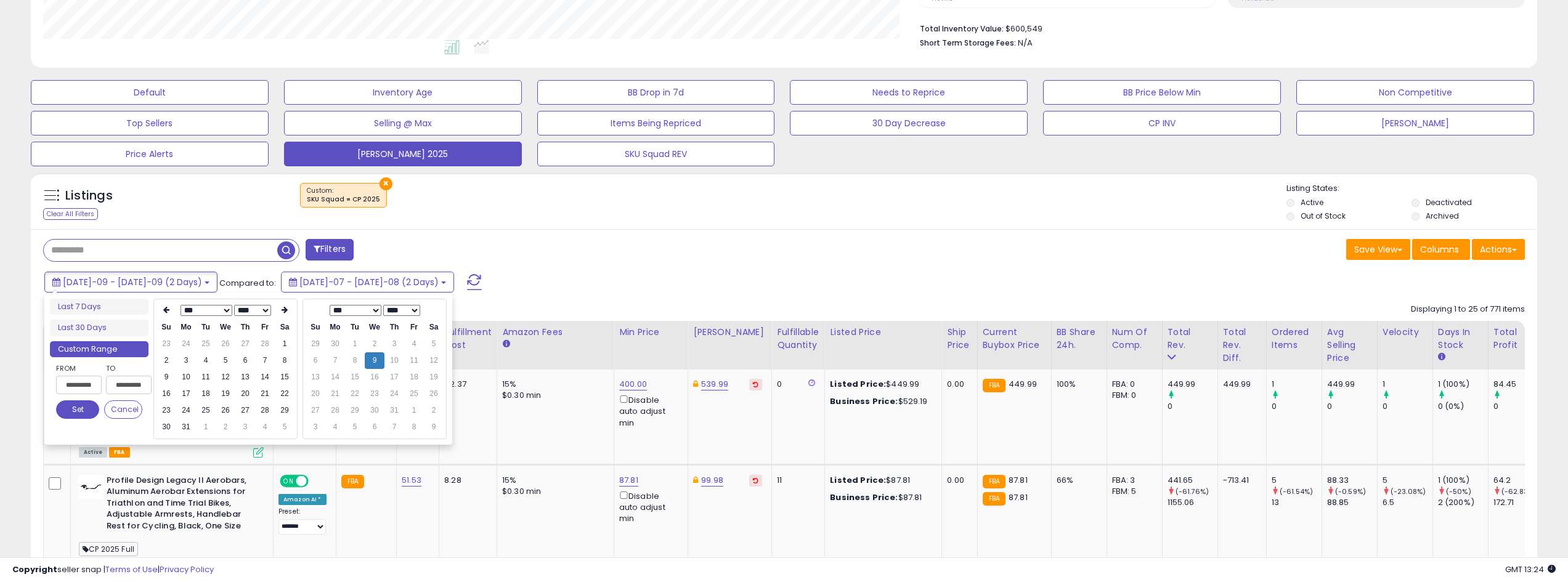 click at bounding box center [166, 310] 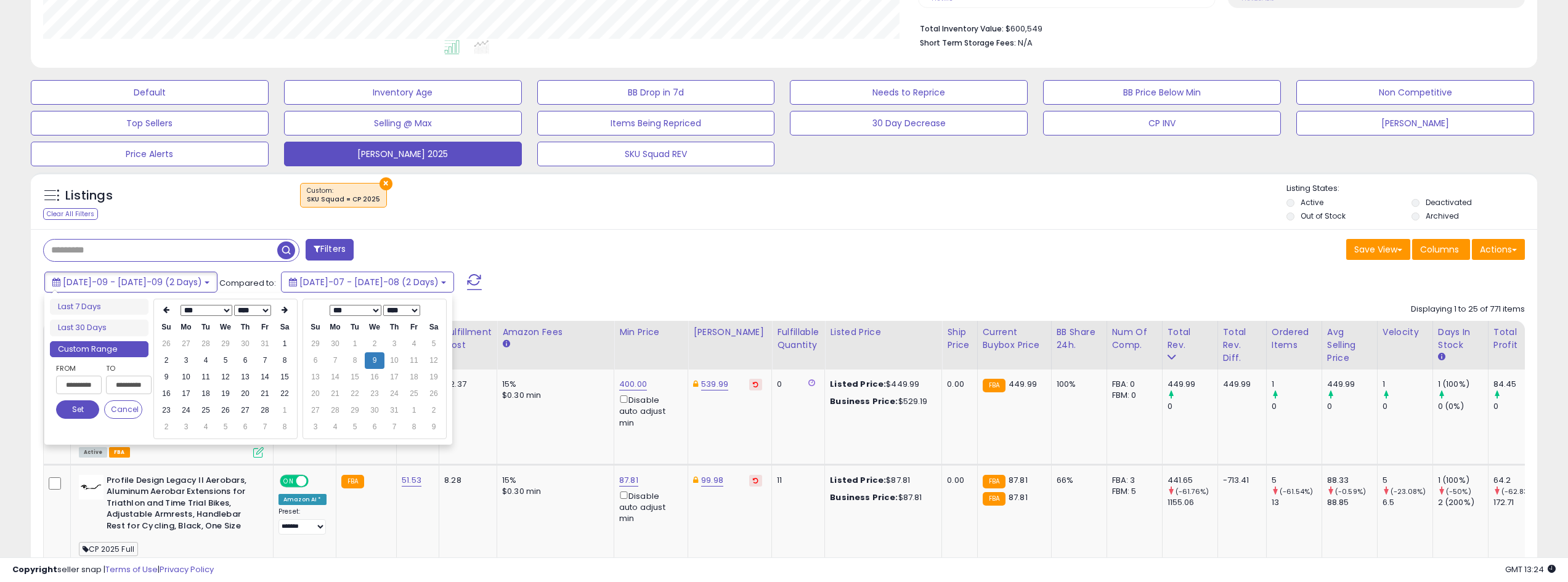 click at bounding box center (166, 310) 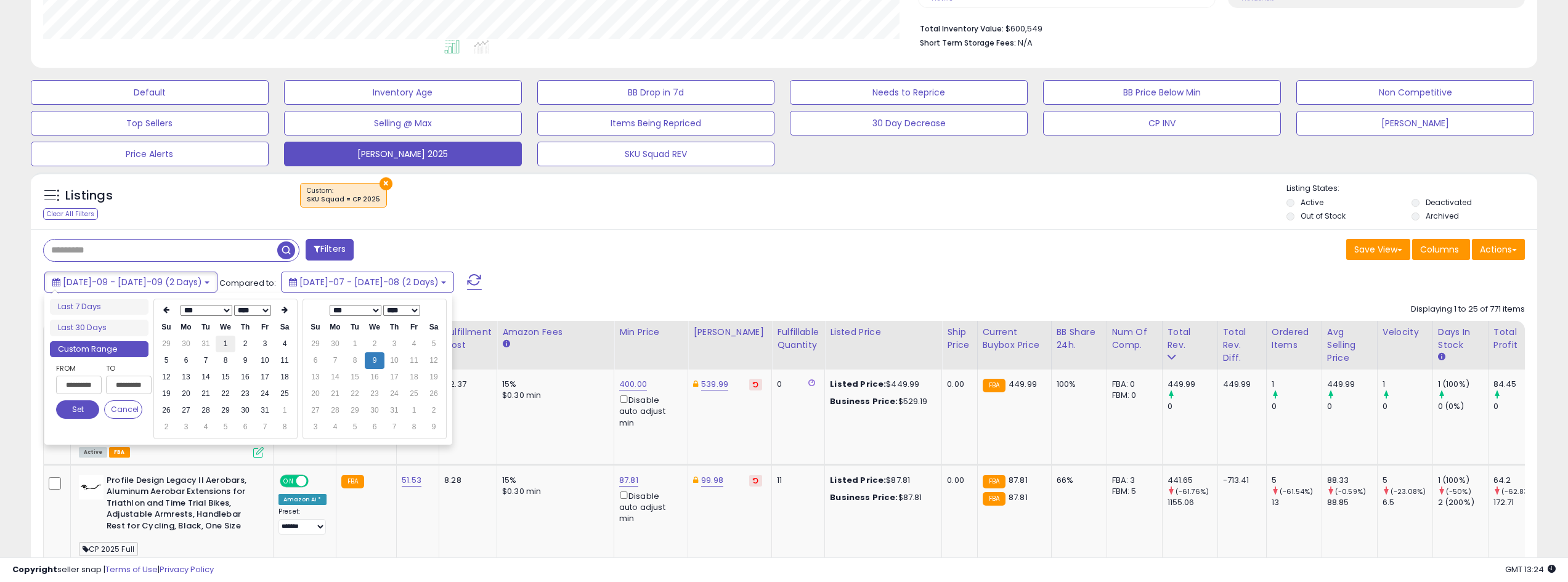 click on "1" at bounding box center [225, 344] 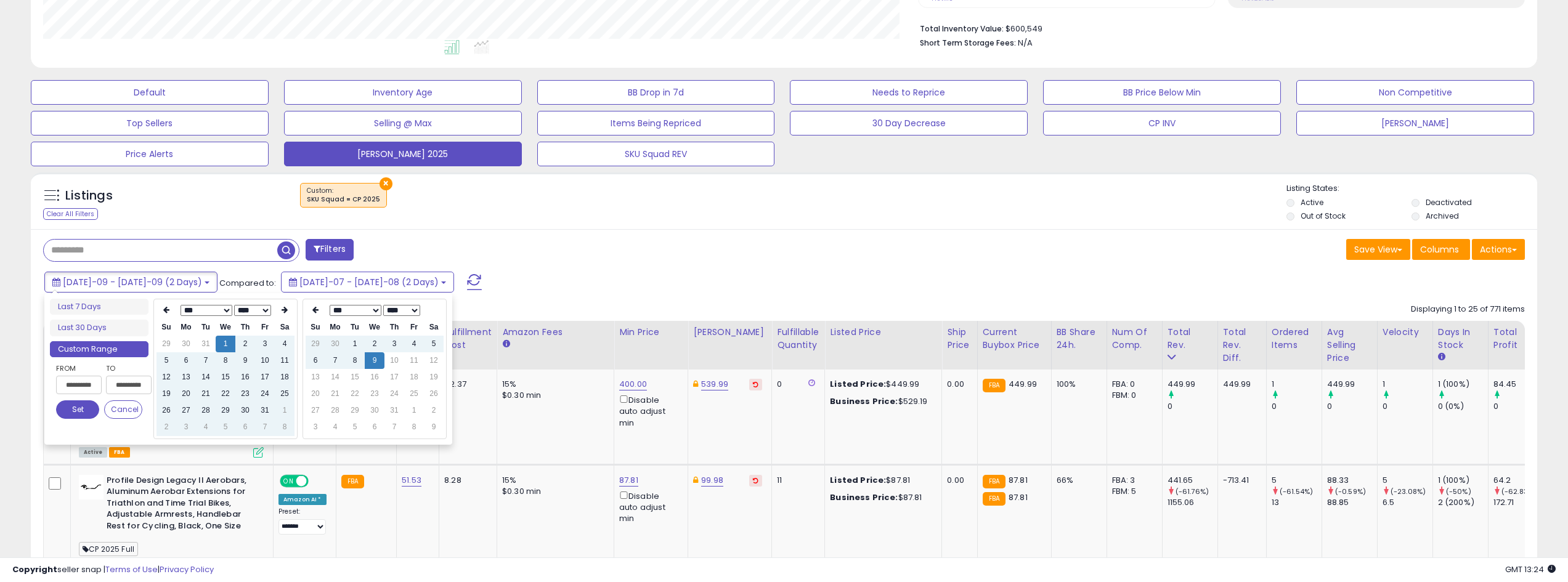 type on "**********" 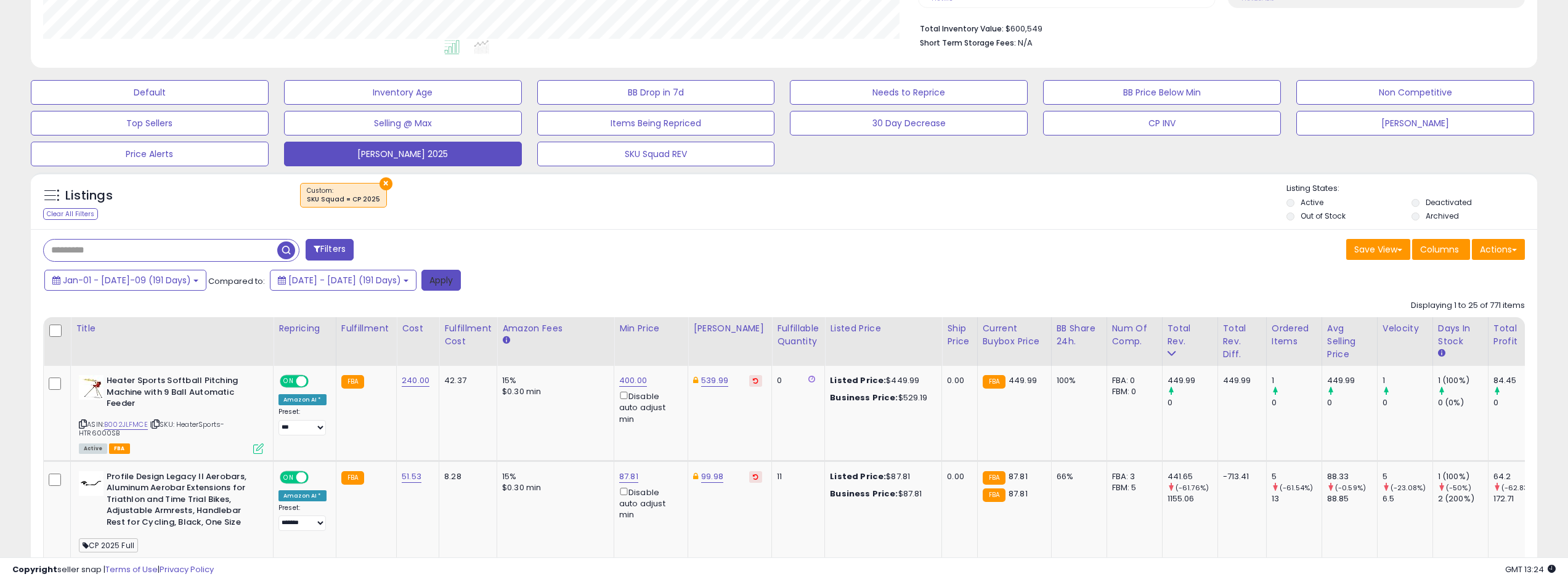 click on "Apply" at bounding box center (441, 280) 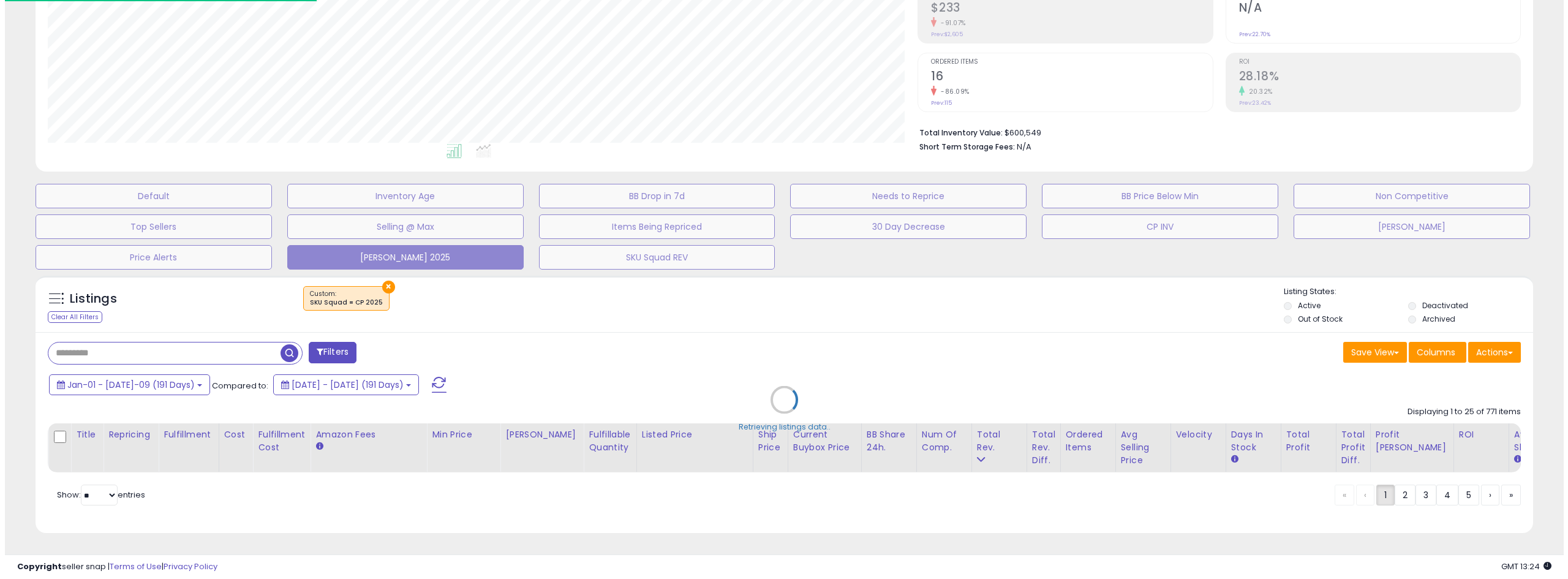 scroll, scrollTop: 211, scrollLeft: 0, axis: vertical 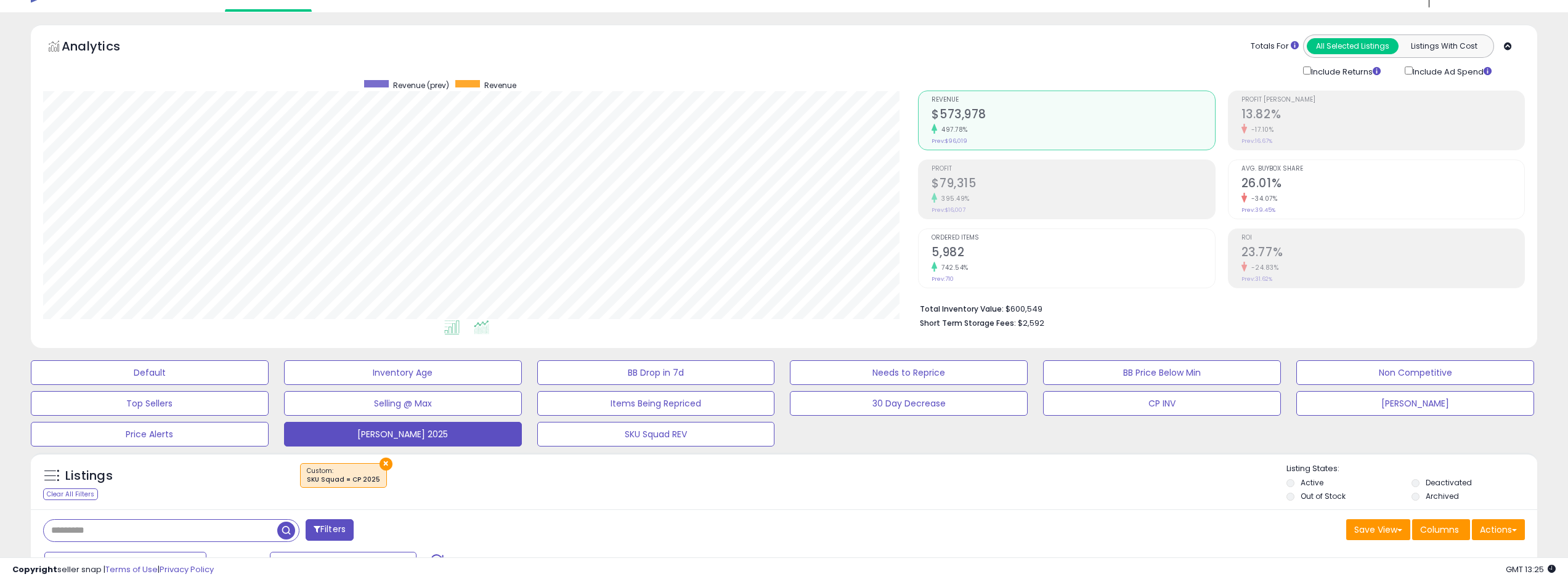 click at bounding box center (481, 327) 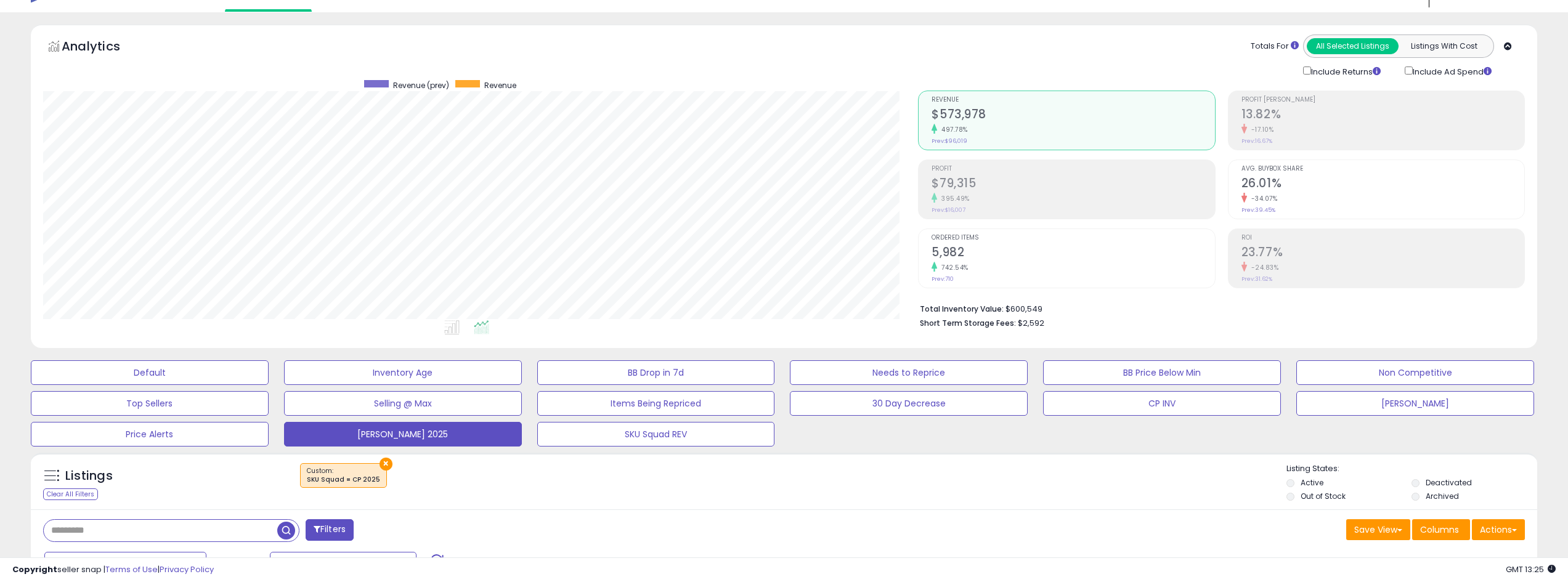 scroll, scrollTop: 615621, scrollLeft: 615235, axis: both 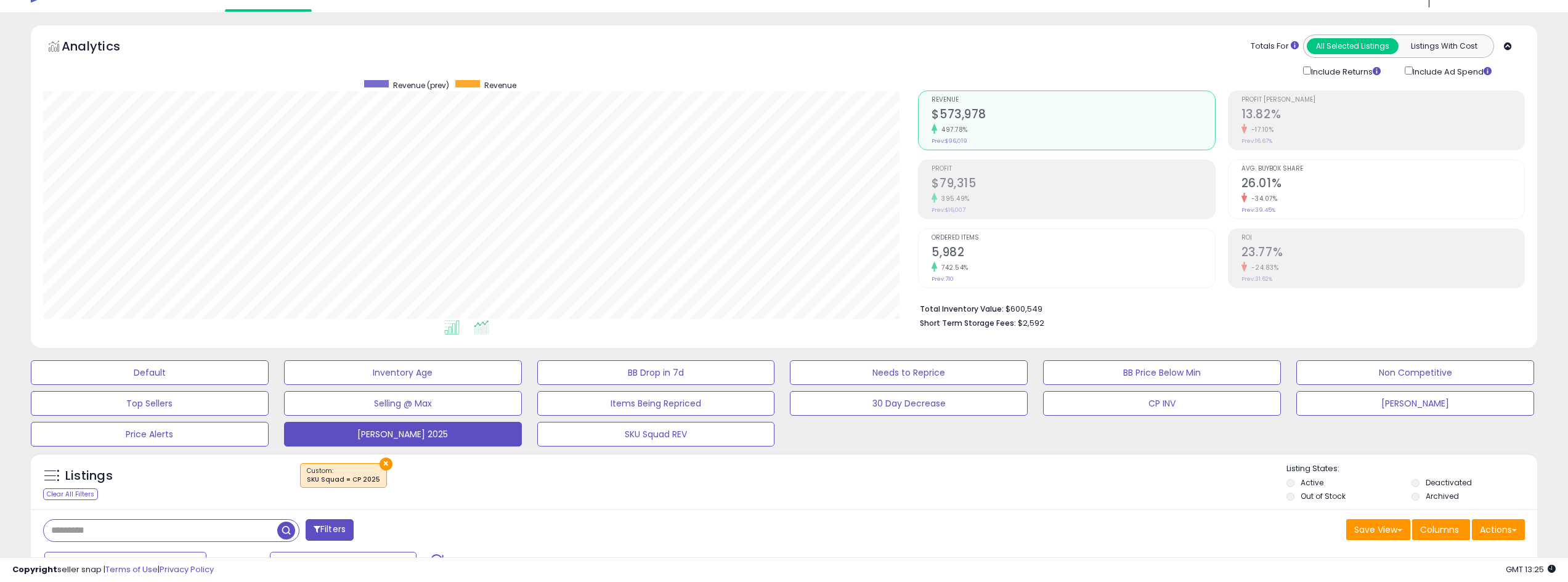 click at bounding box center (452, 327) 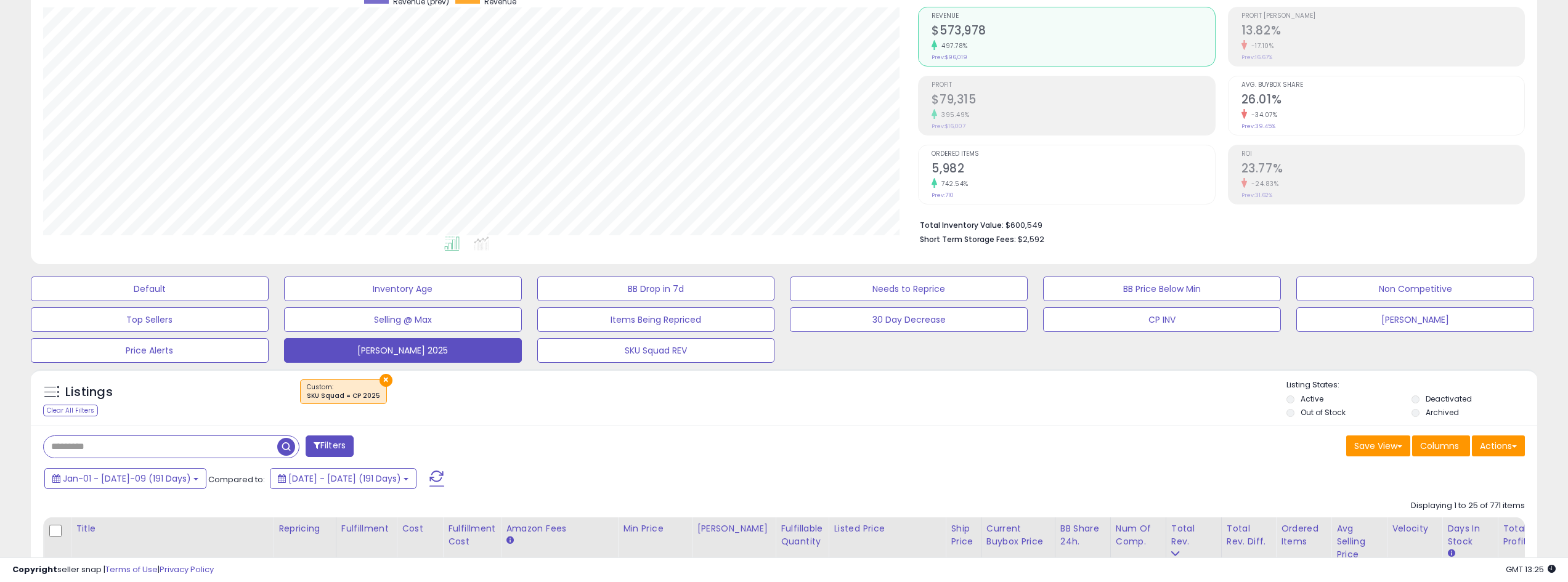 scroll, scrollTop: 89, scrollLeft: 0, axis: vertical 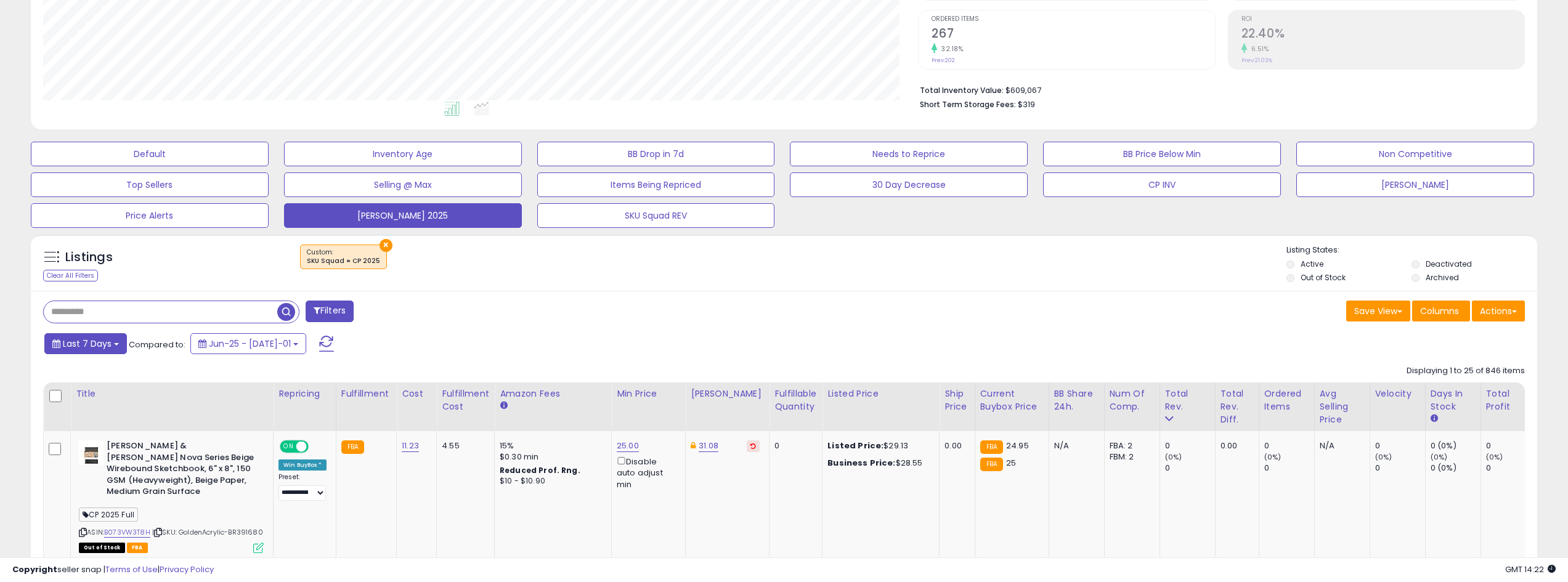 click on "Last 7 Days" at bounding box center (86, 344) 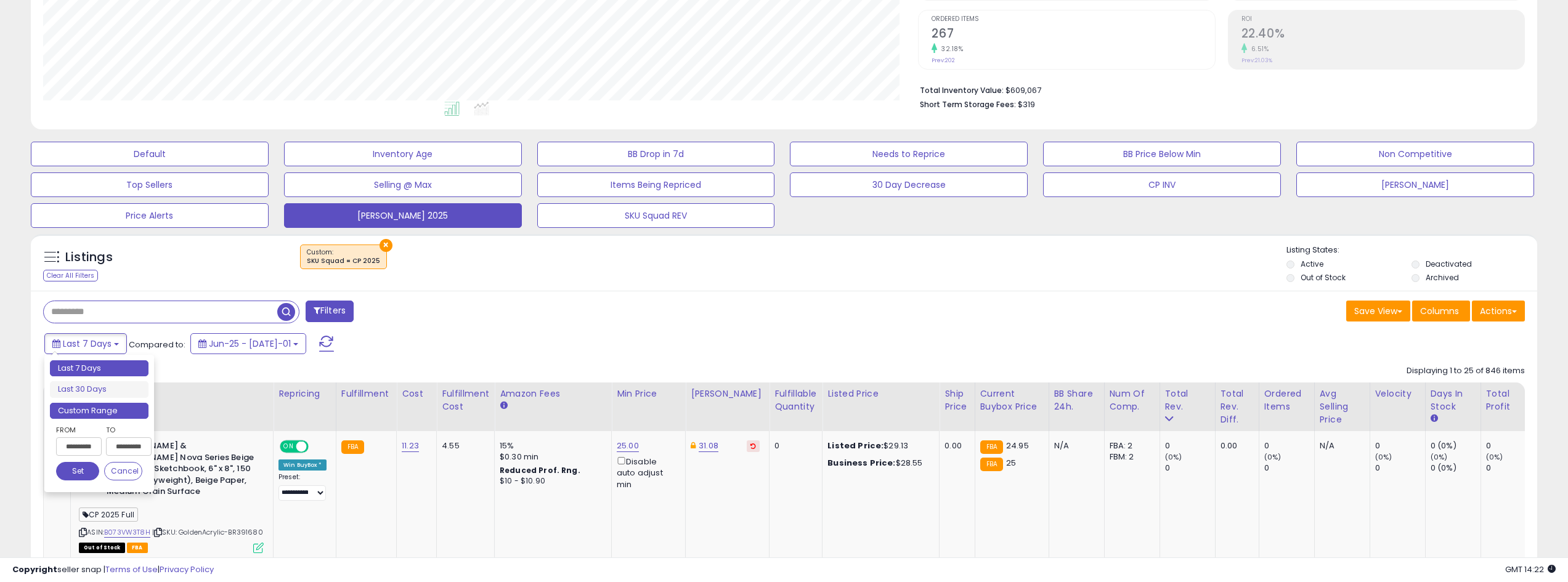 click on "Custom Range" at bounding box center (99, 411) 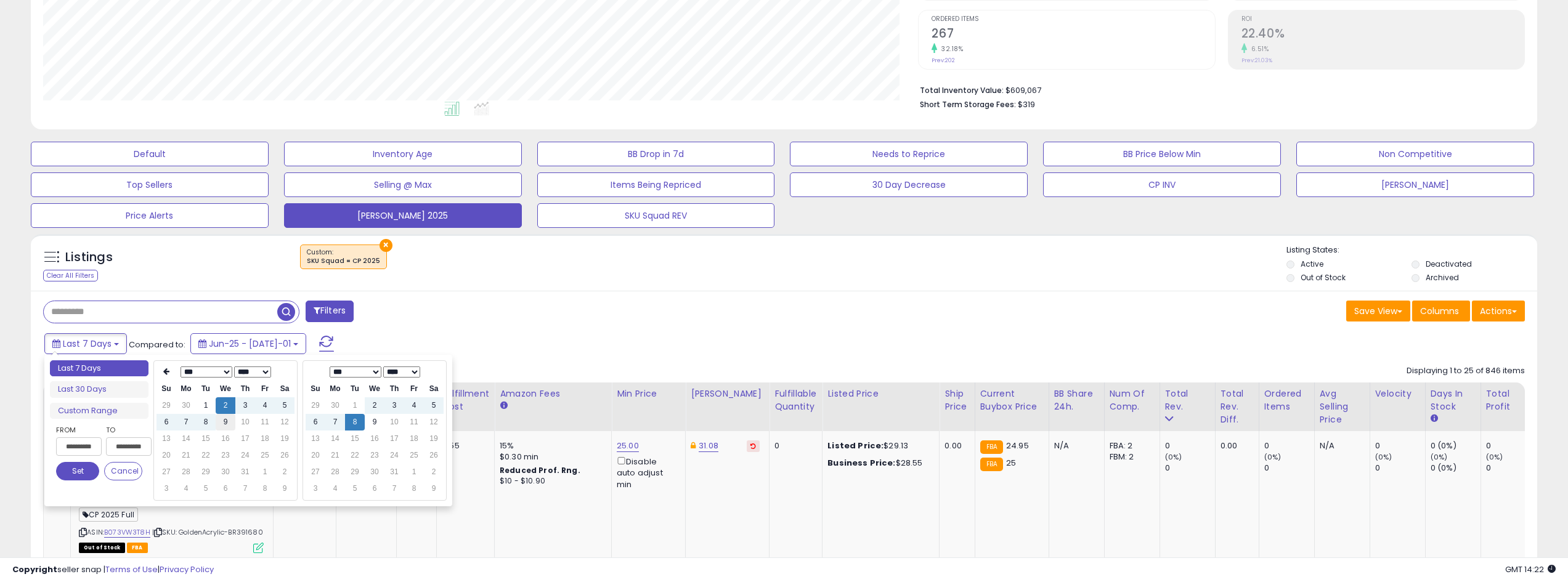 type on "**********" 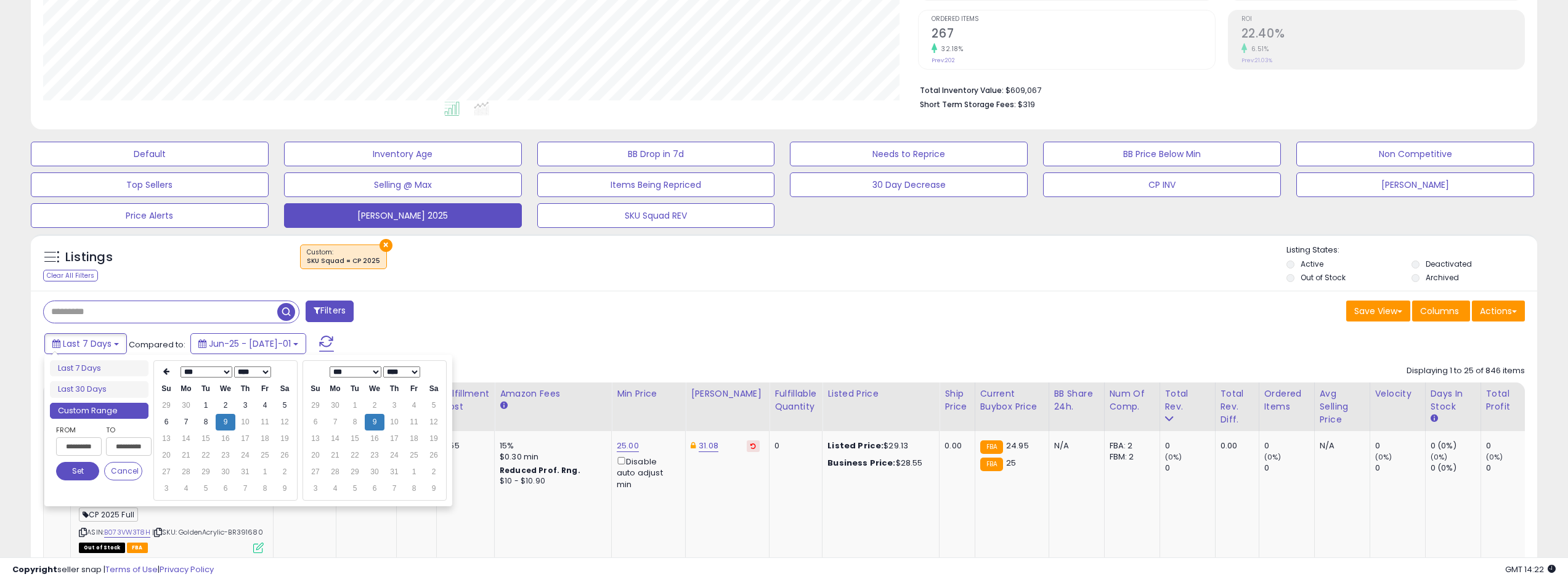 type on "**********" 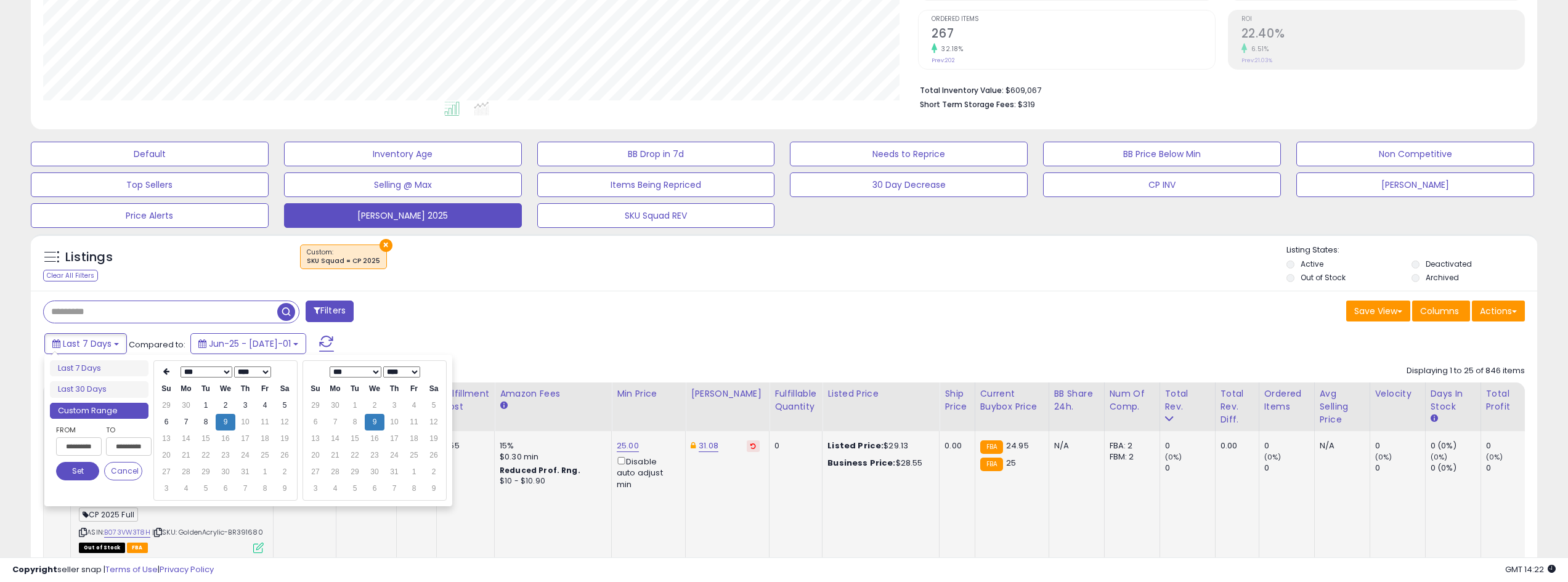click on "Set" at bounding box center [78, 471] 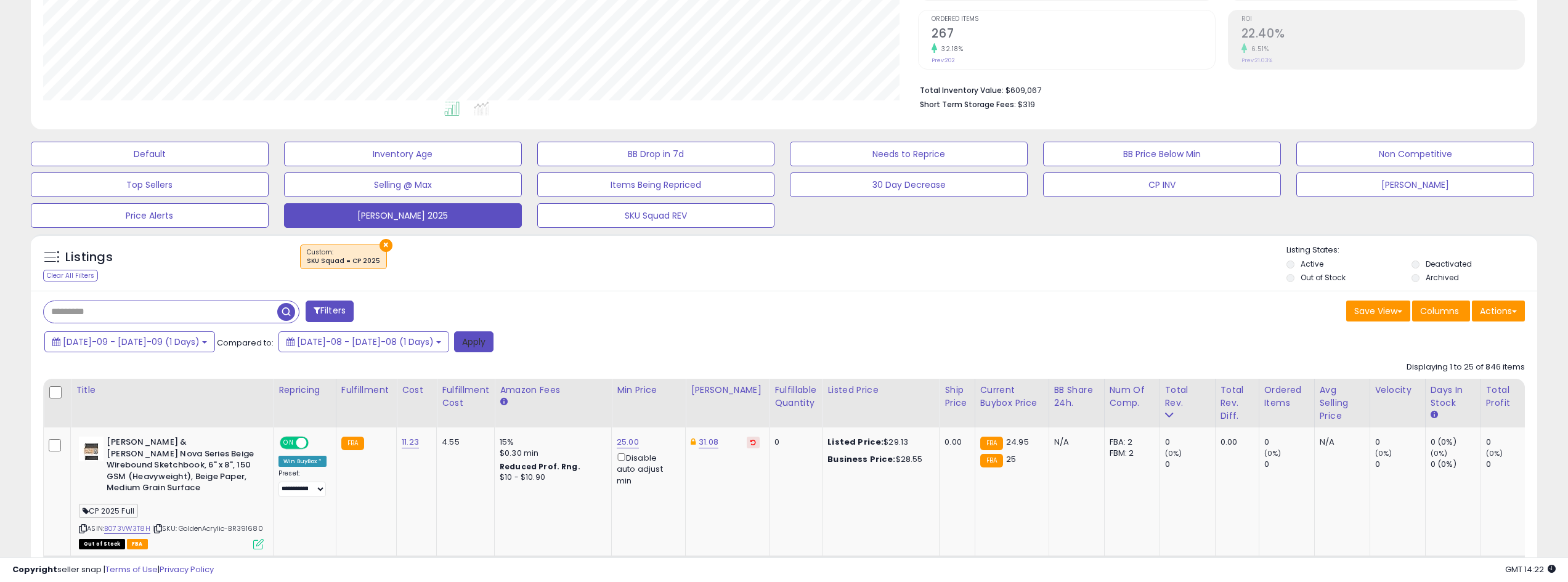 click on "Apply" at bounding box center (474, 342) 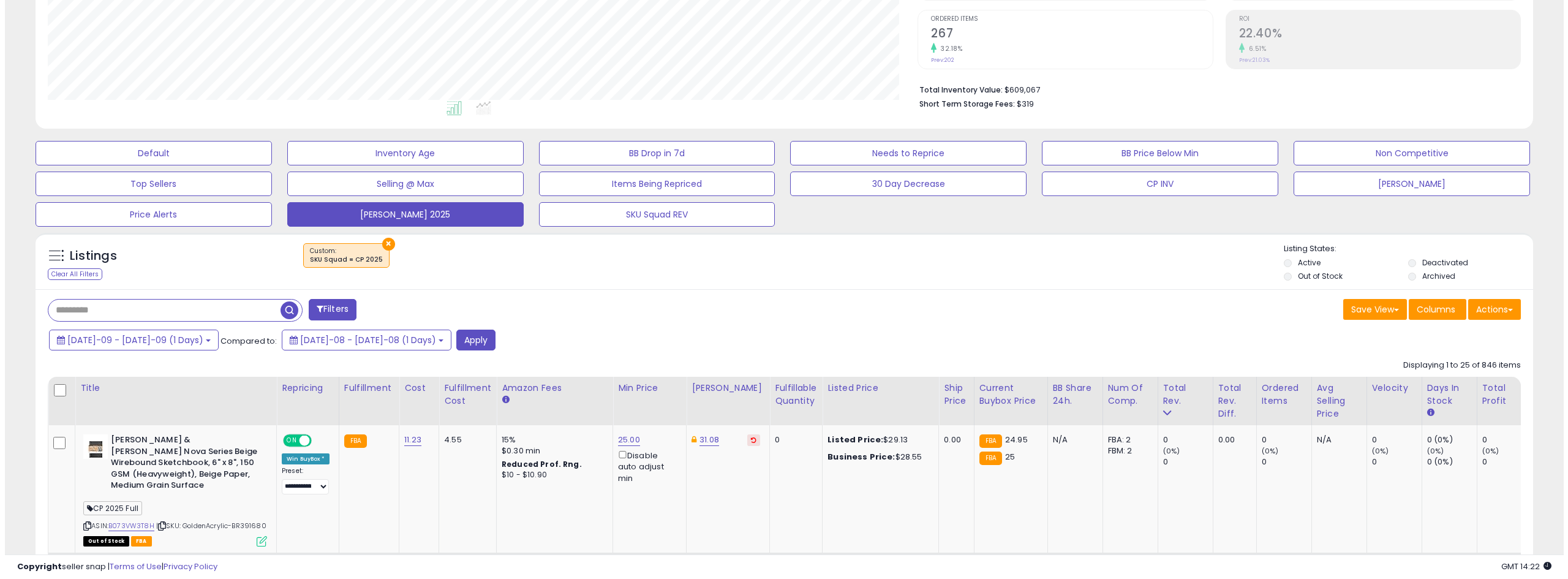 scroll, scrollTop: 211, scrollLeft: 0, axis: vertical 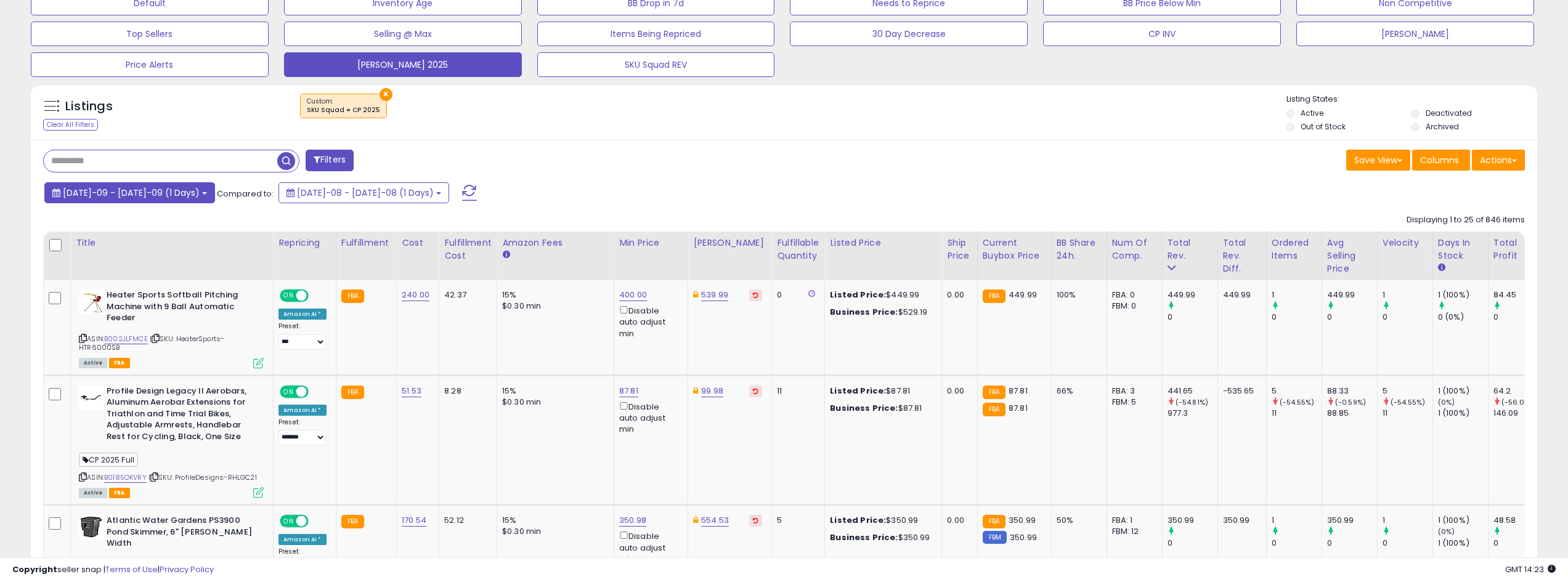 click on "[DATE]-09 - [DATE]-09 (1 Days)" at bounding box center [131, 193] 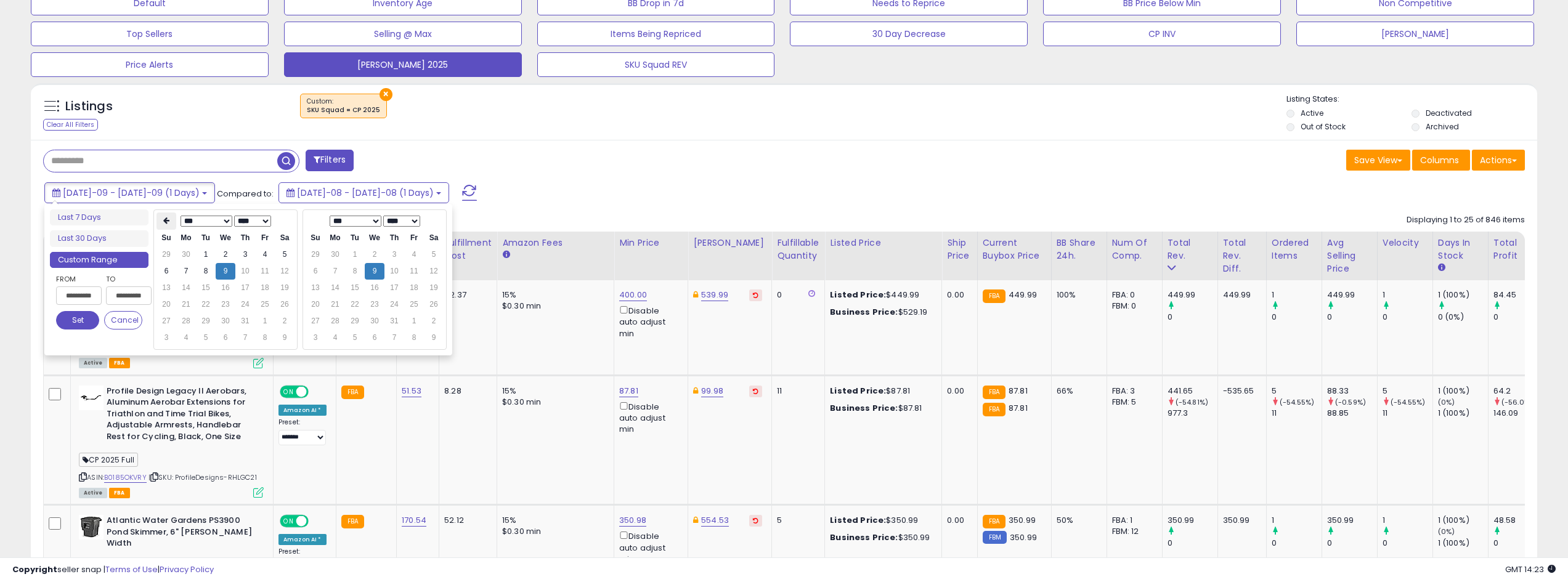 click at bounding box center (166, 221) 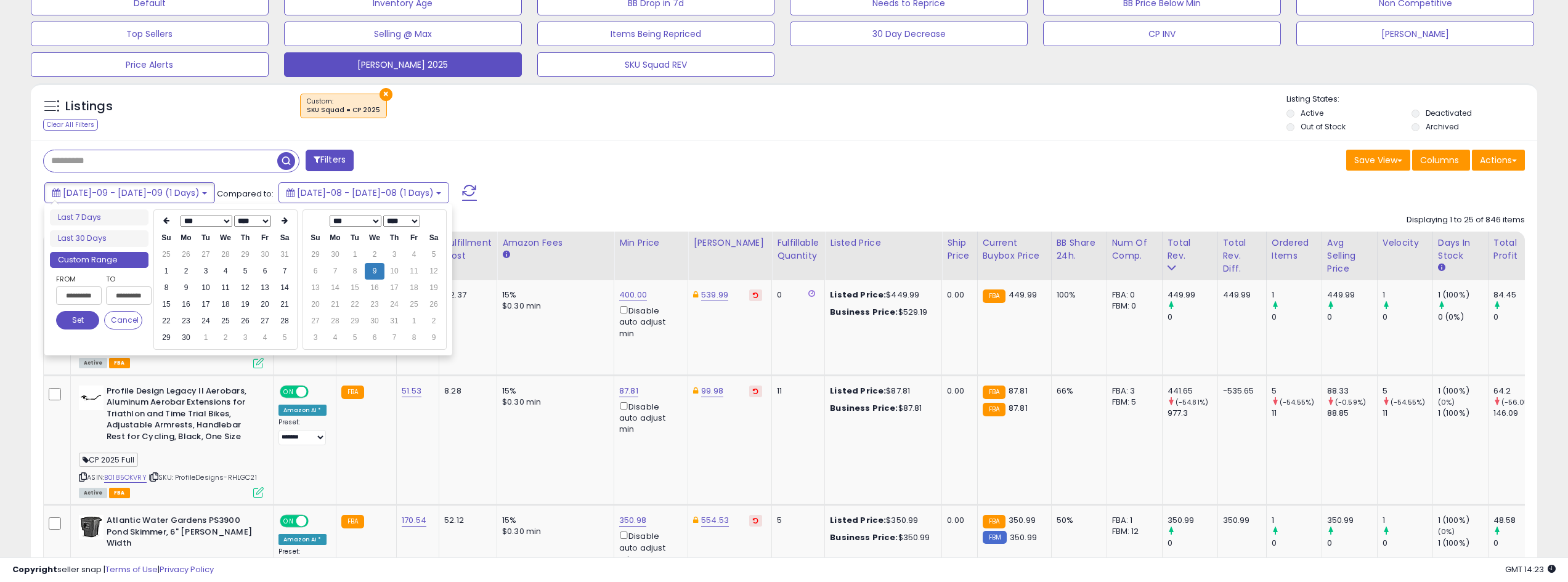 click at bounding box center (166, 221) 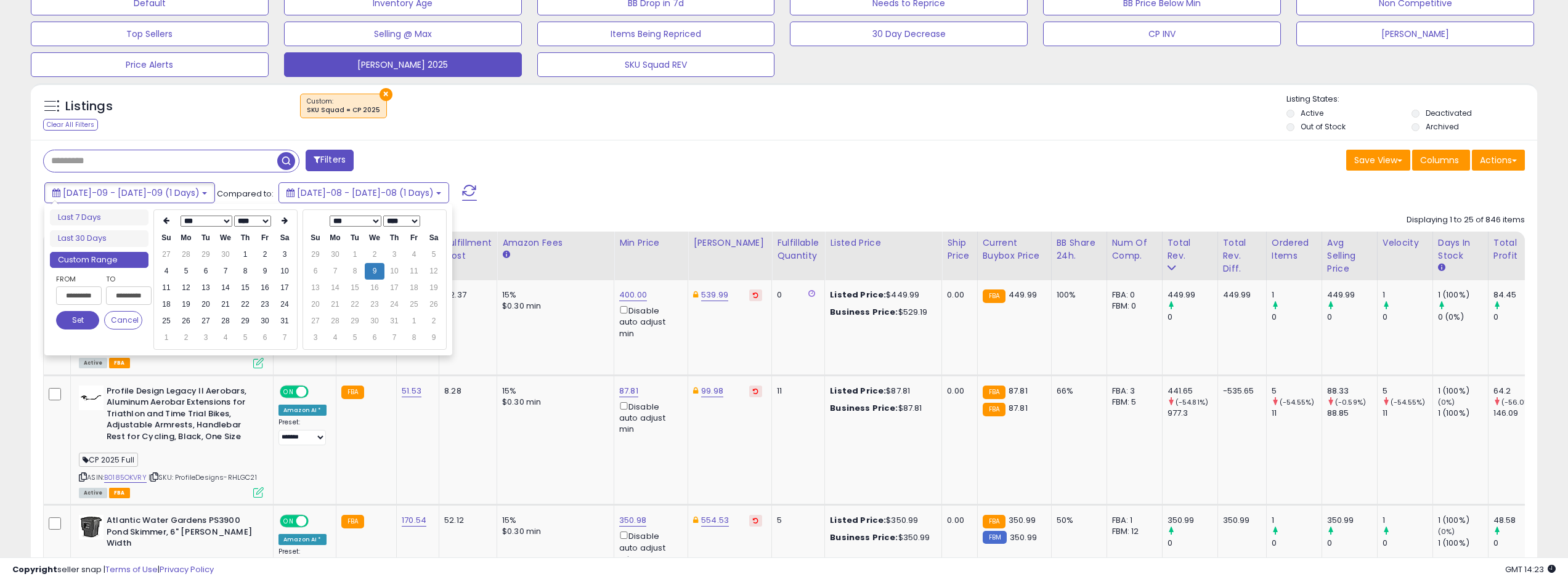 click at bounding box center [166, 221] 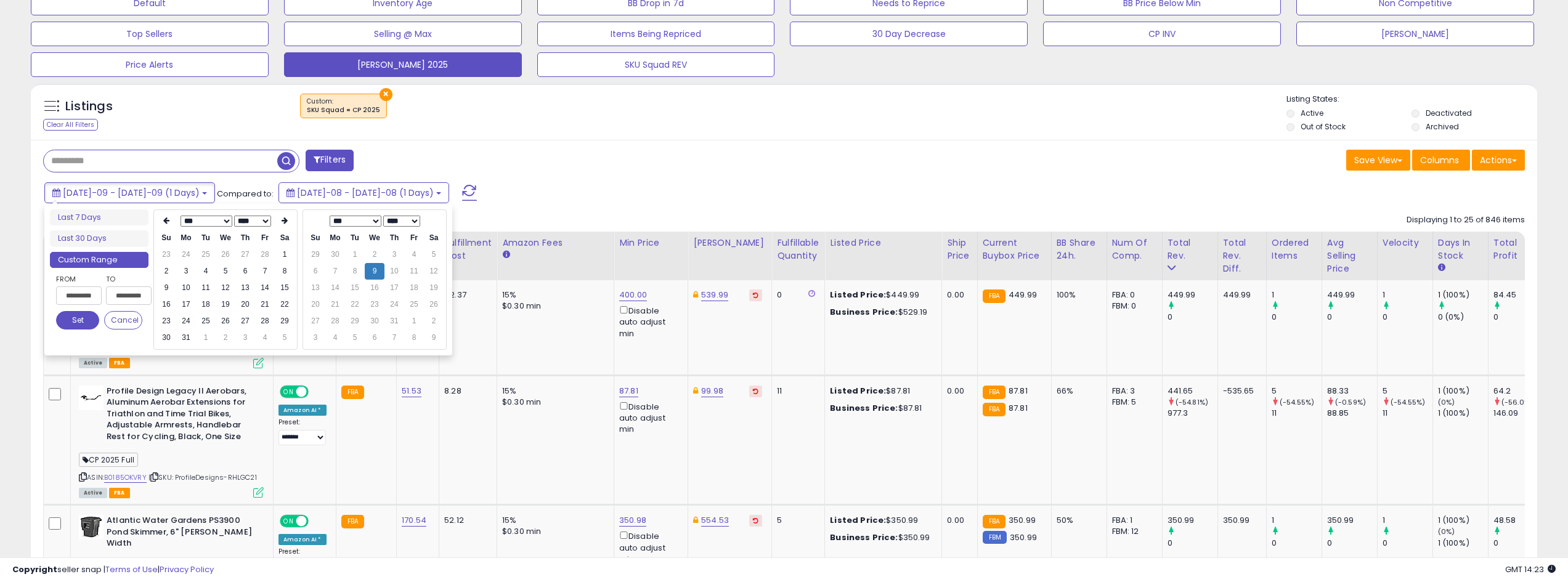 click at bounding box center (166, 221) 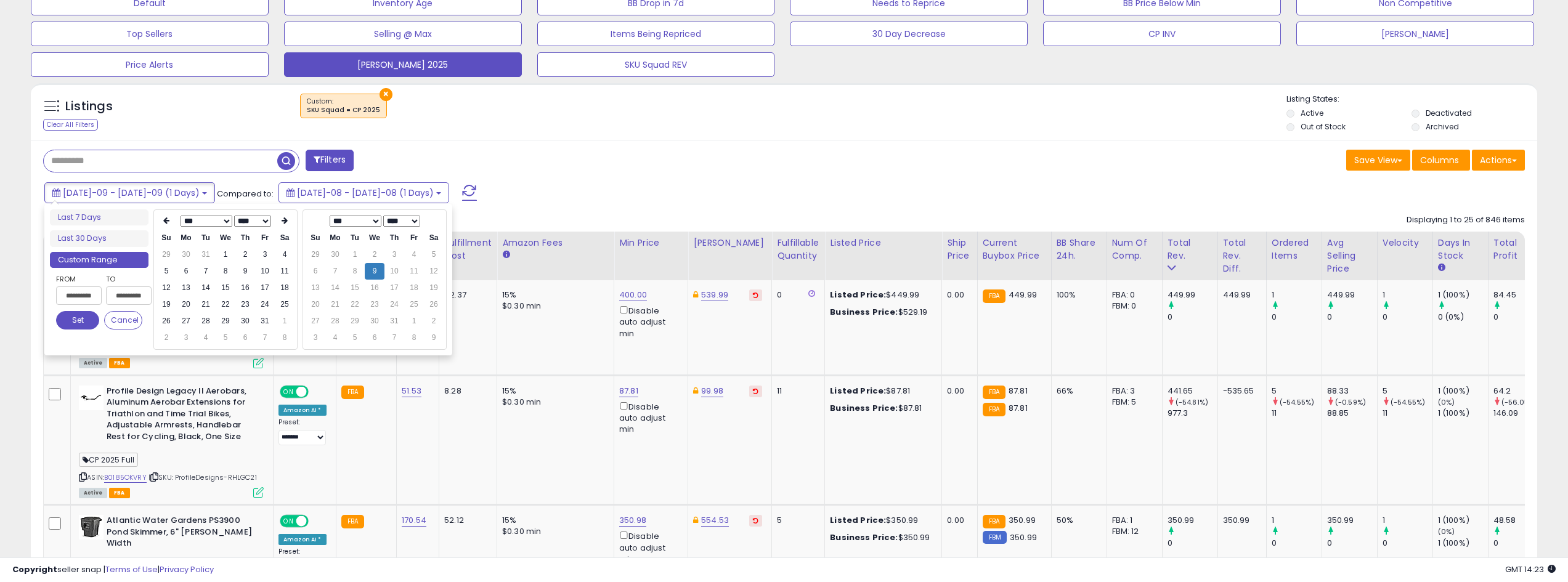 click at bounding box center [166, 221] 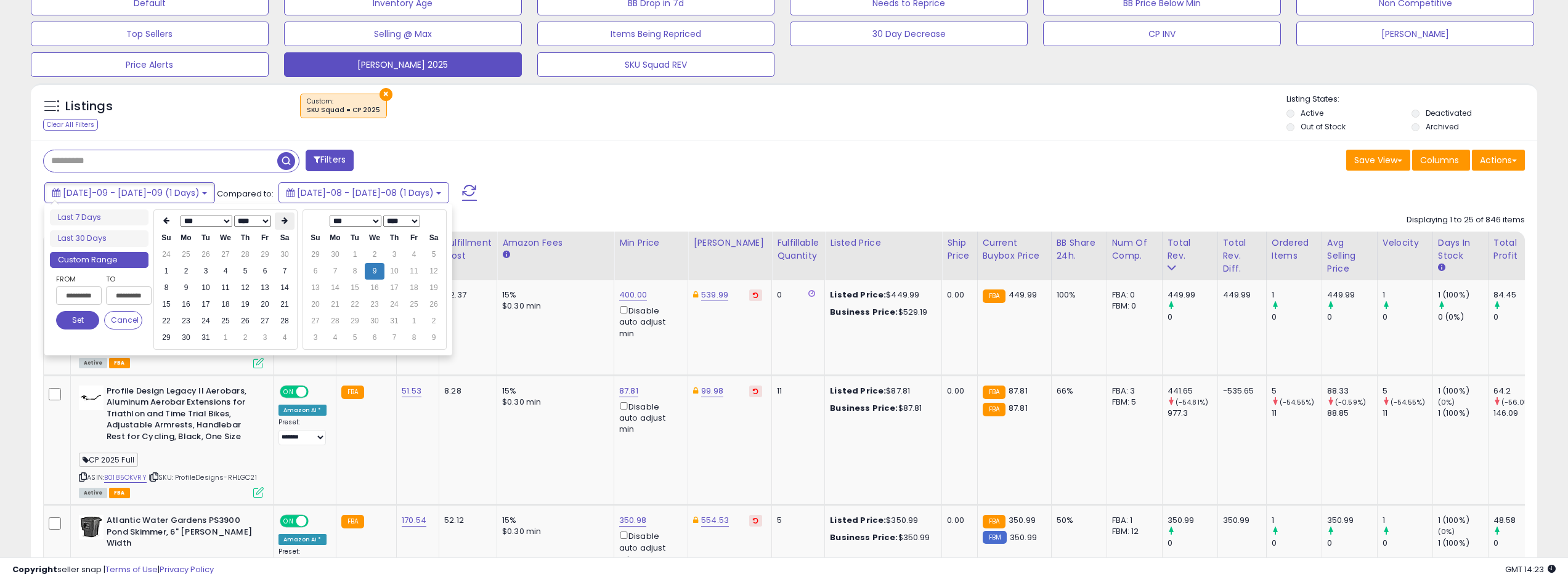 click at bounding box center [285, 220] 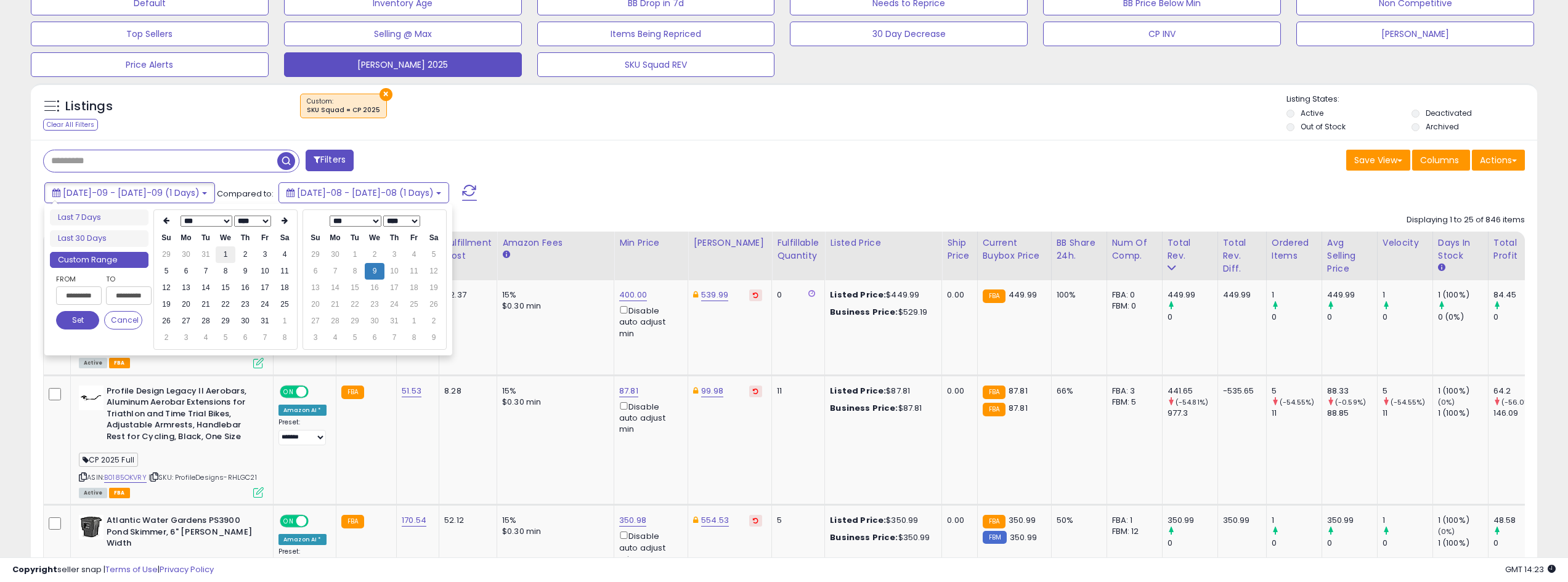 click on "1" at bounding box center [225, 254] 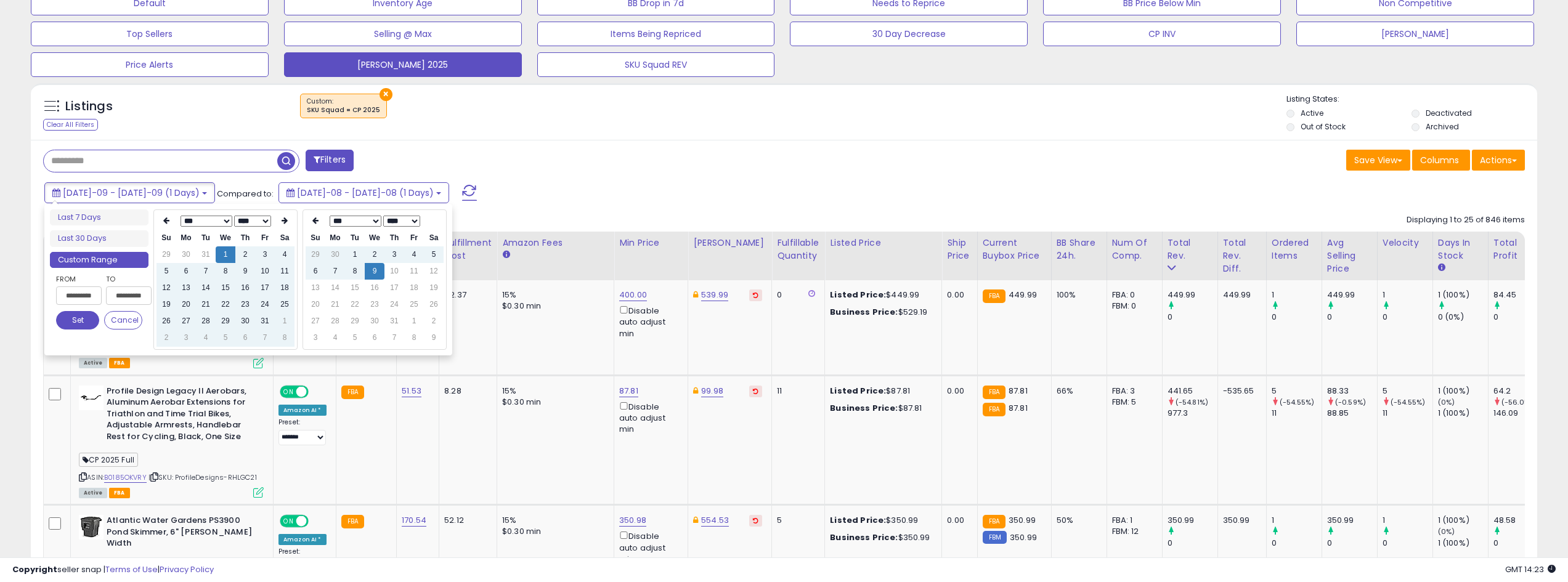 type on "**********" 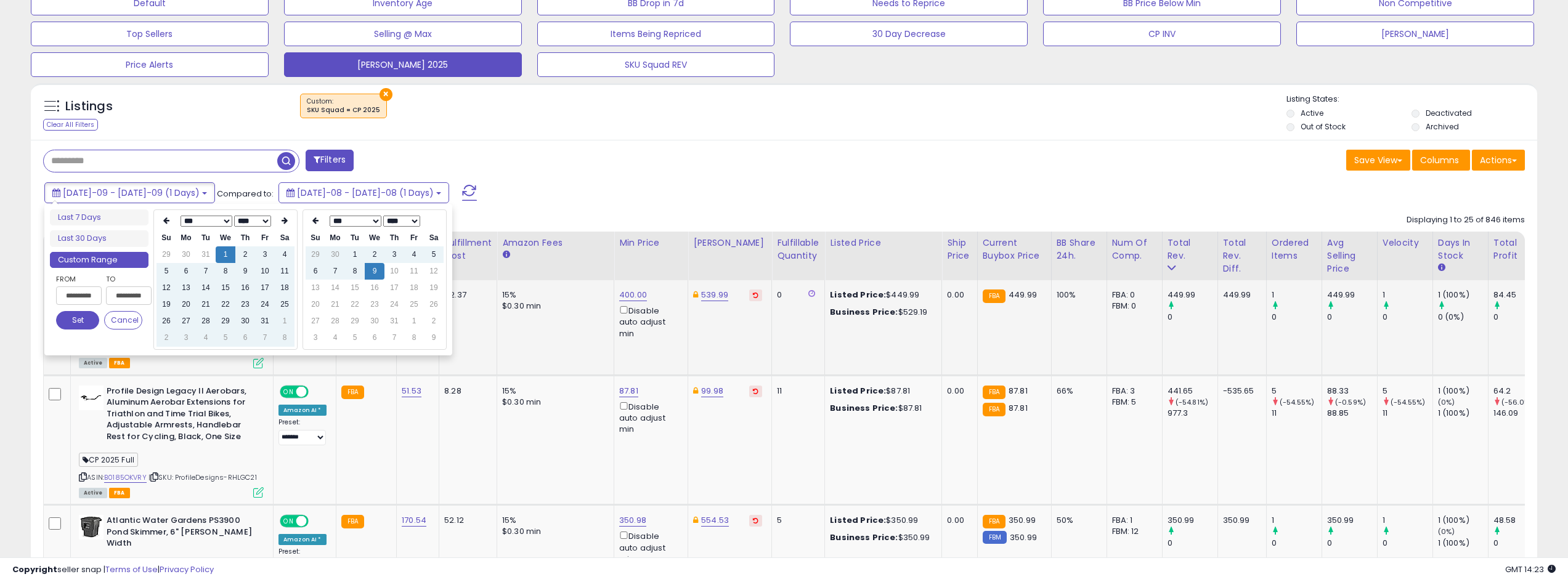 click on "Set" at bounding box center [78, 320] 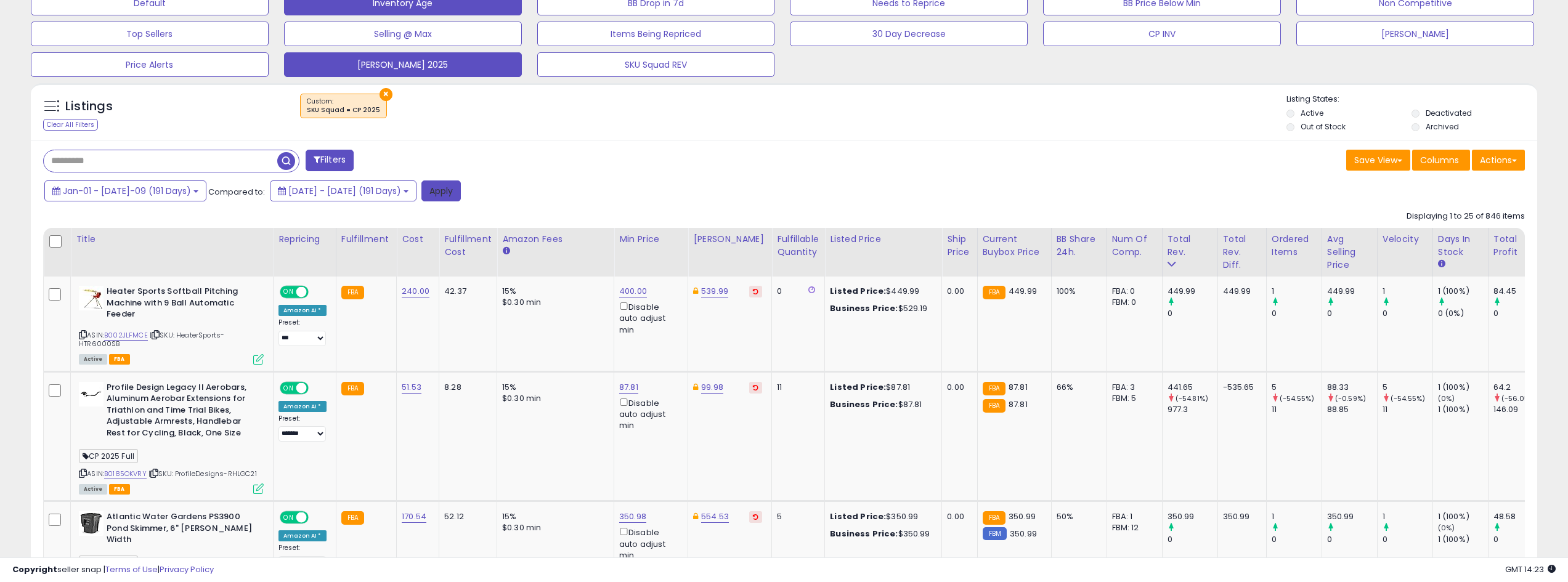 click on "Apply" at bounding box center (441, 191) 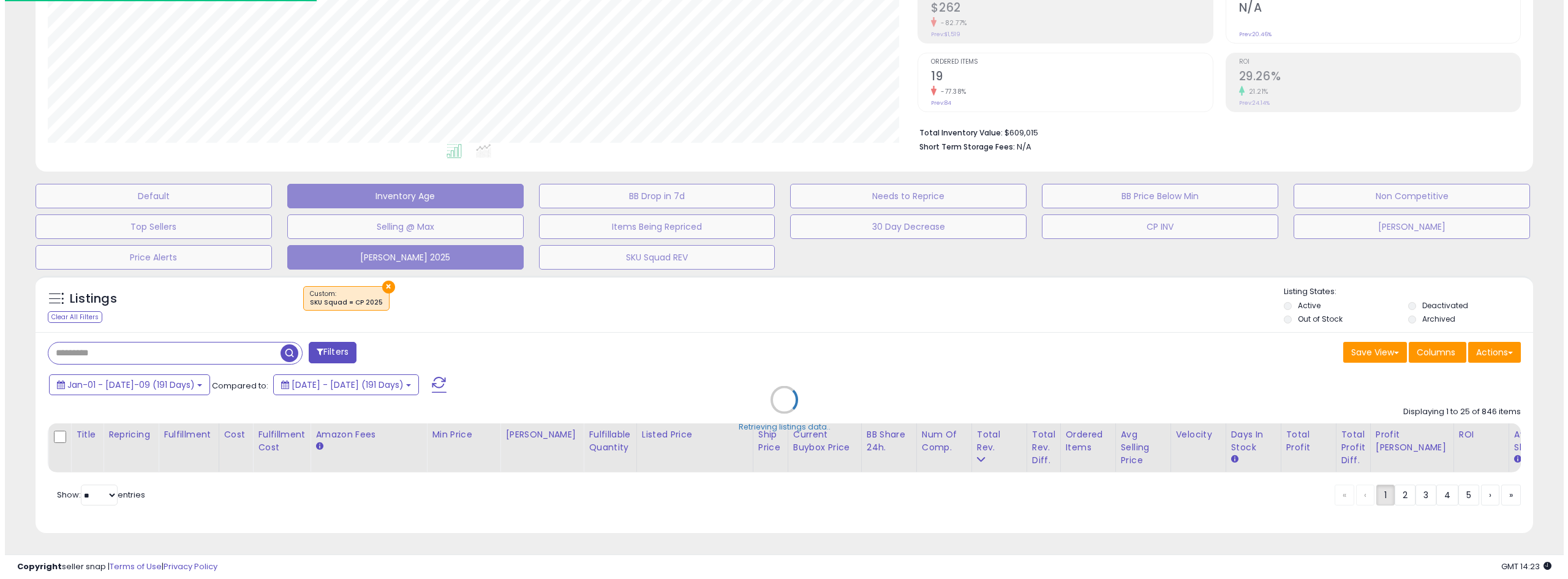 scroll, scrollTop: 211, scrollLeft: 0, axis: vertical 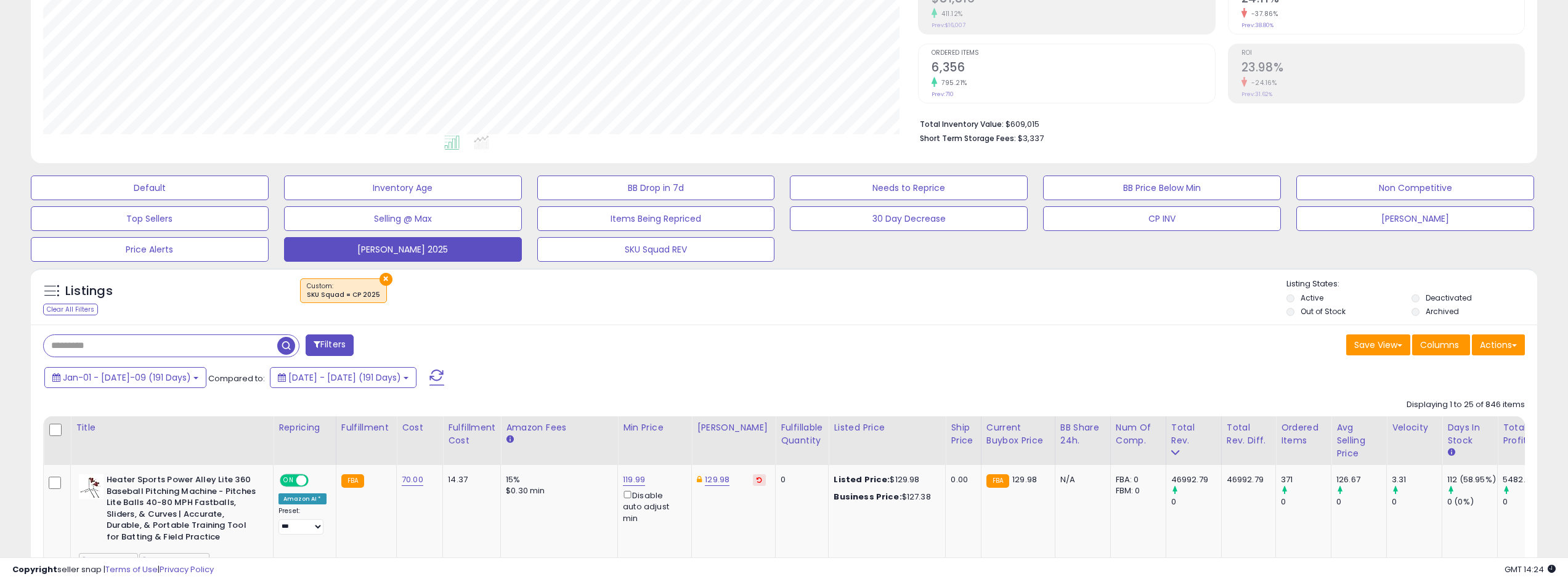 click on "Filters" at bounding box center [330, 345] 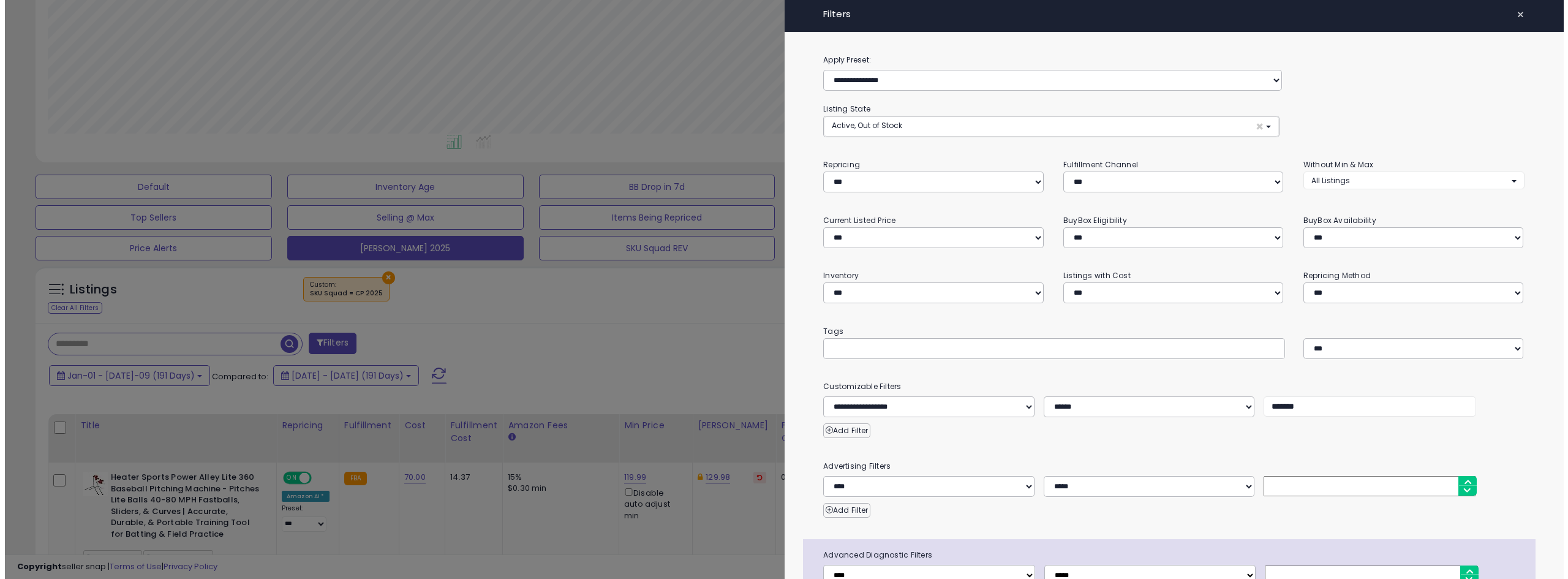 scroll, scrollTop: 612447, scrollLeft: 611625, axis: both 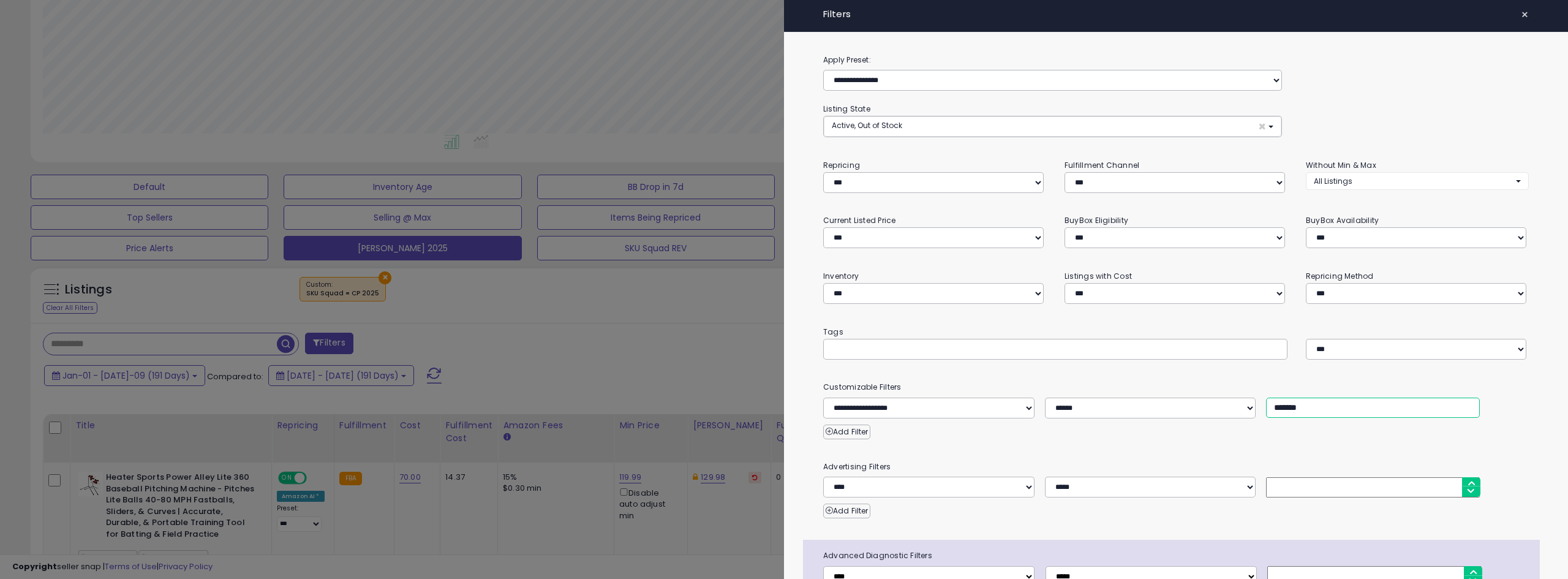 click on "*******" at bounding box center (1373, 407) 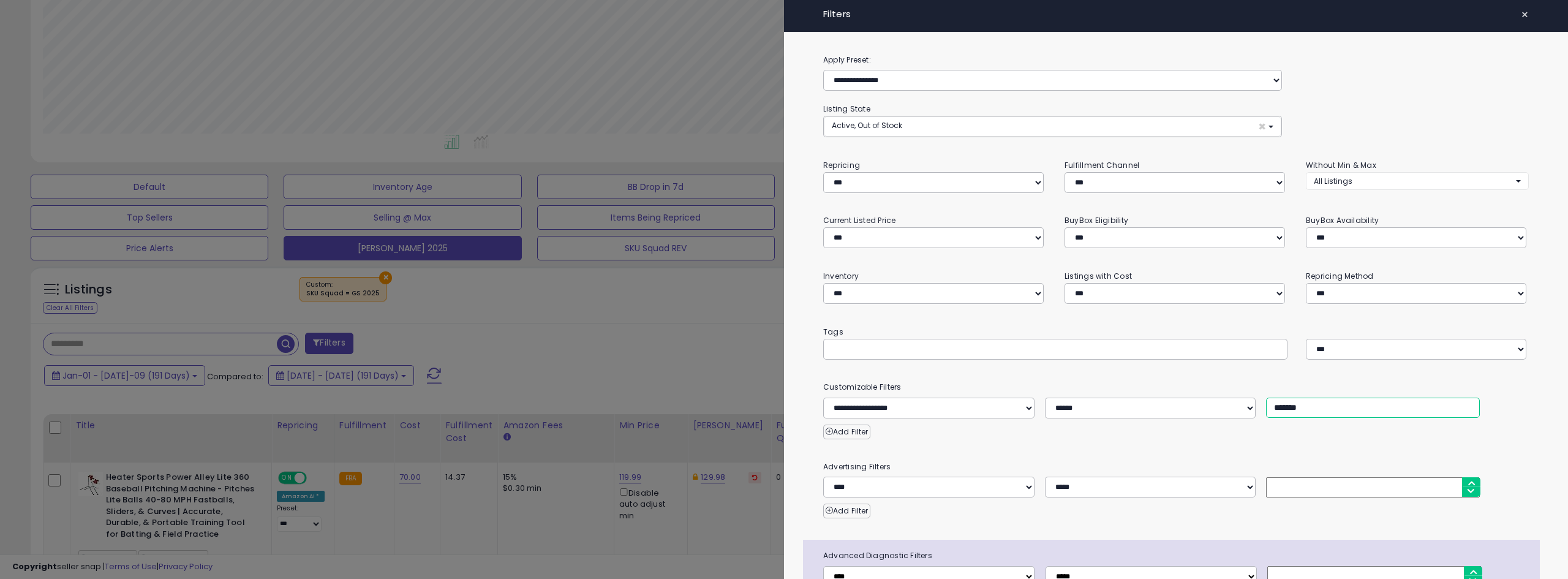 type on "*******" 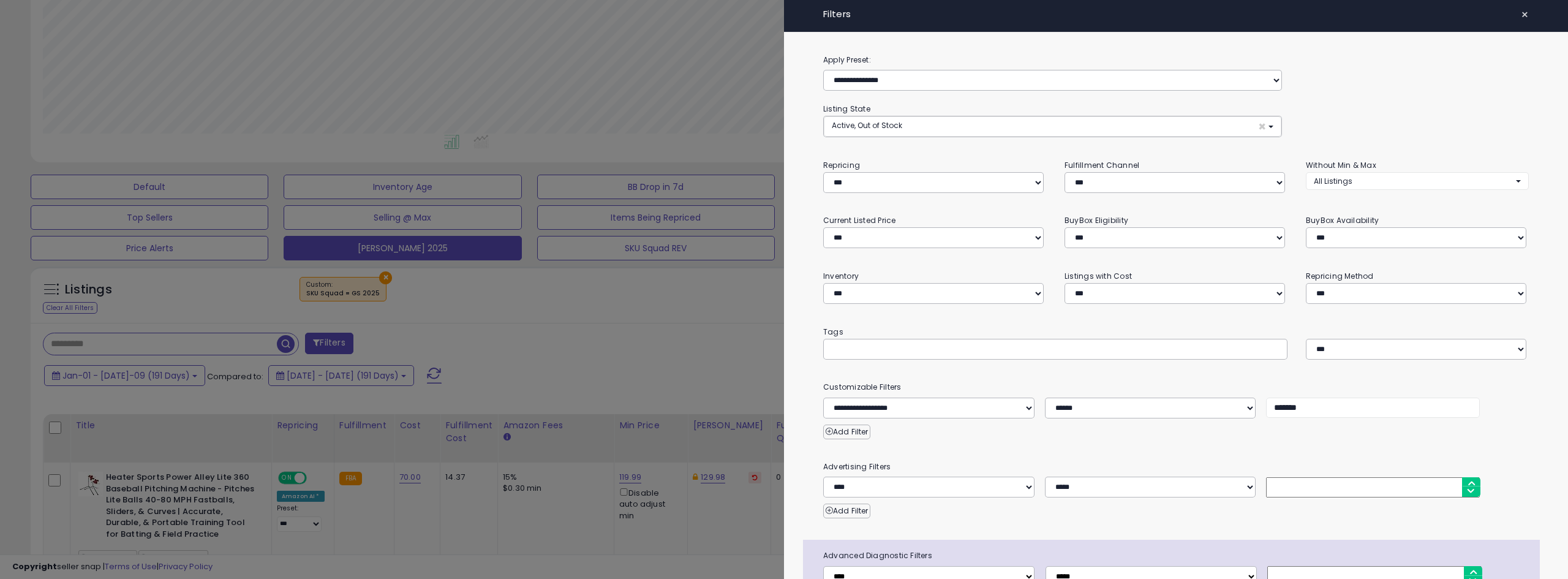 click at bounding box center (784, 289) 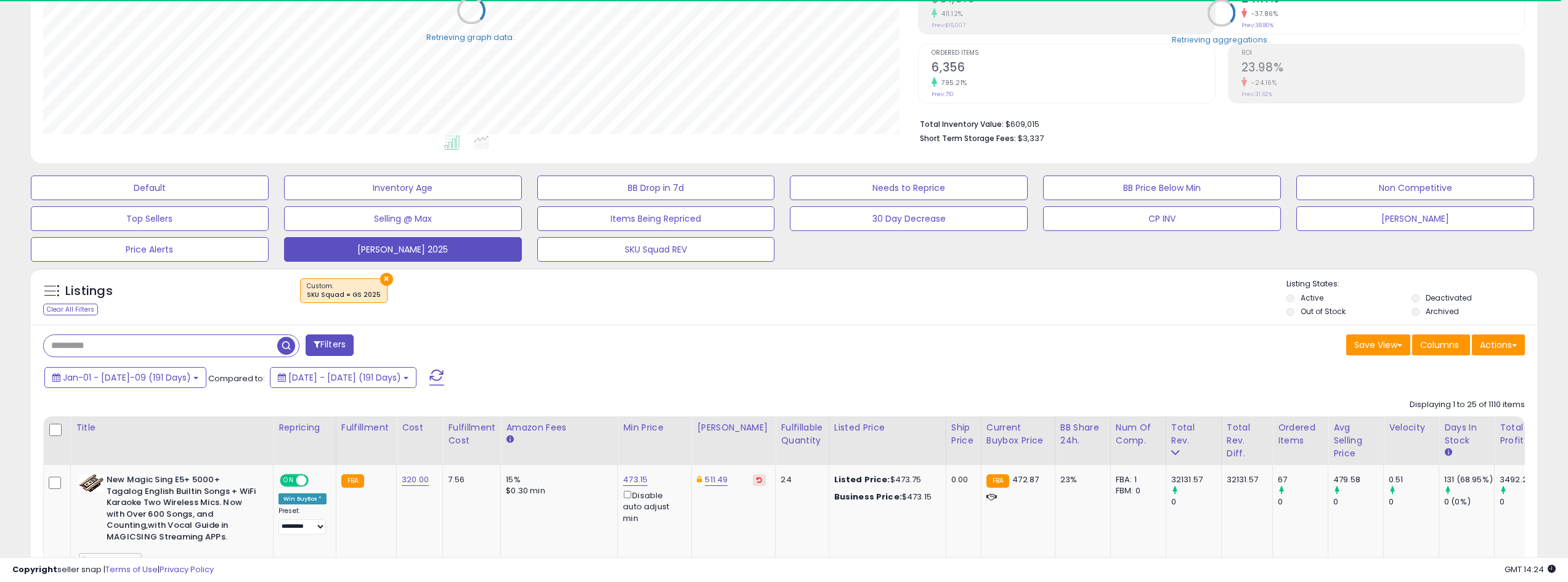 scroll, scrollTop: 253, scrollLeft: 875, axis: both 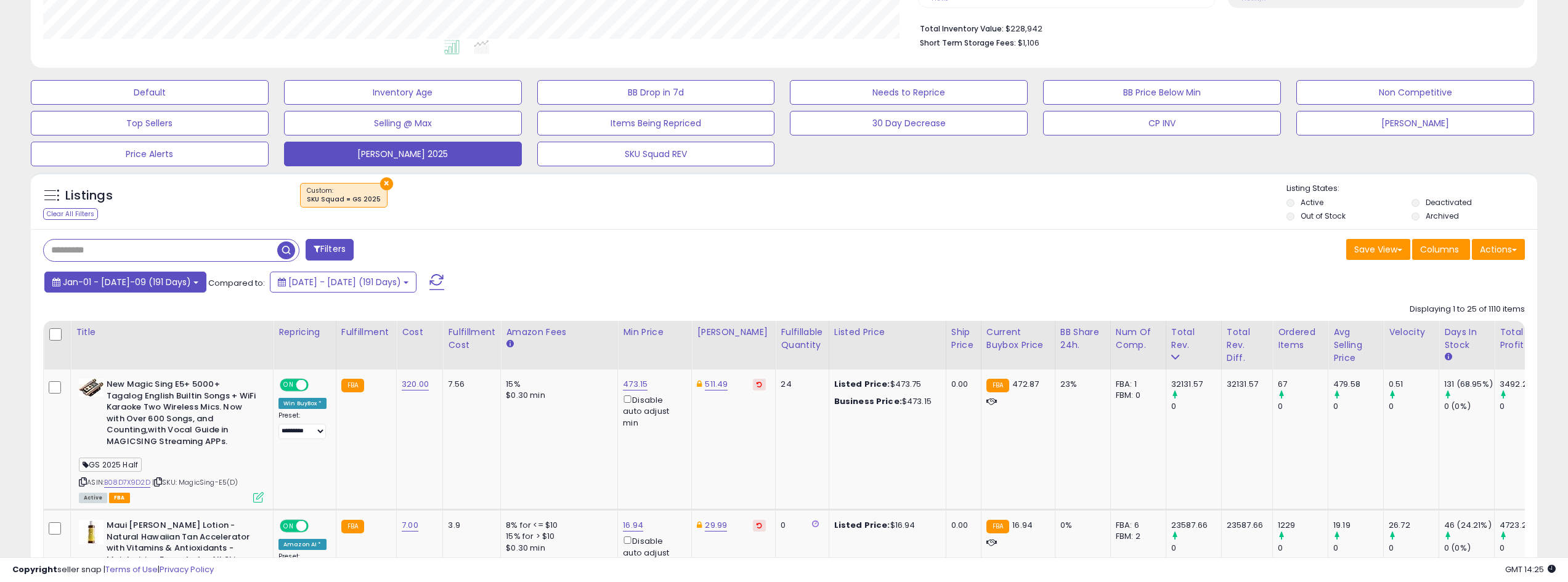 click on "Jan-01 - [DATE]-09 (191 Days)" at bounding box center (127, 282) 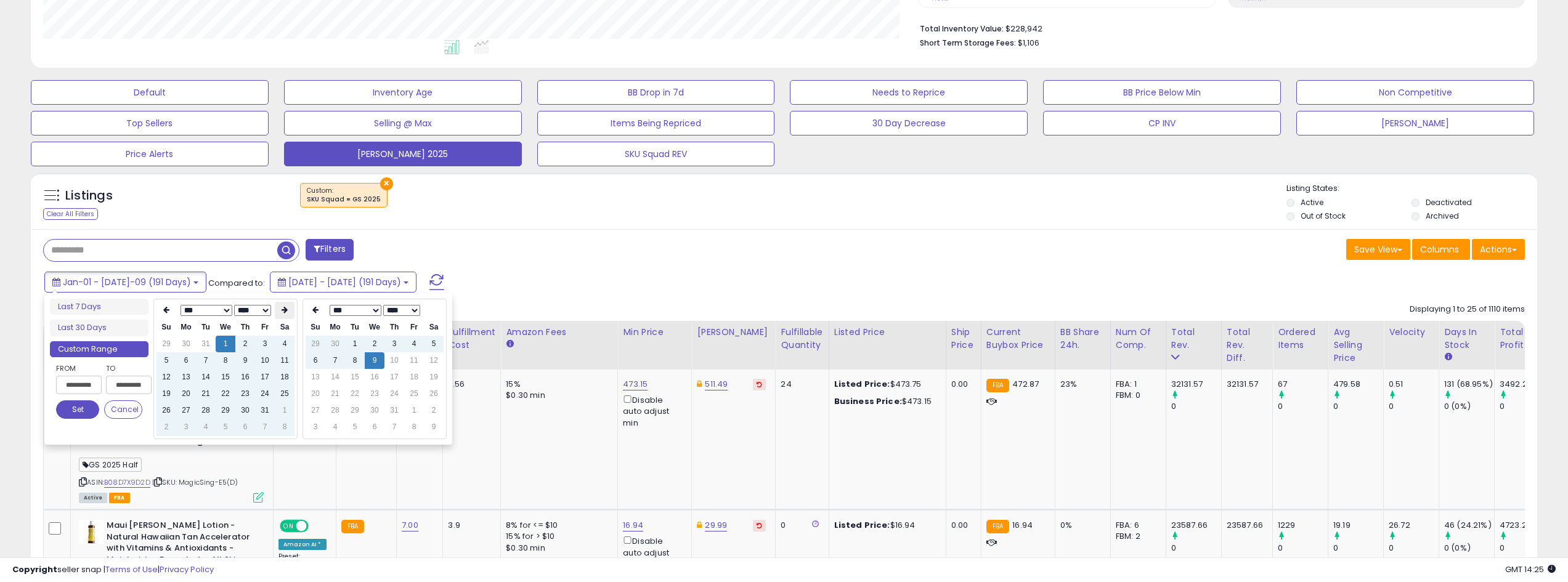 click at bounding box center [285, 310] 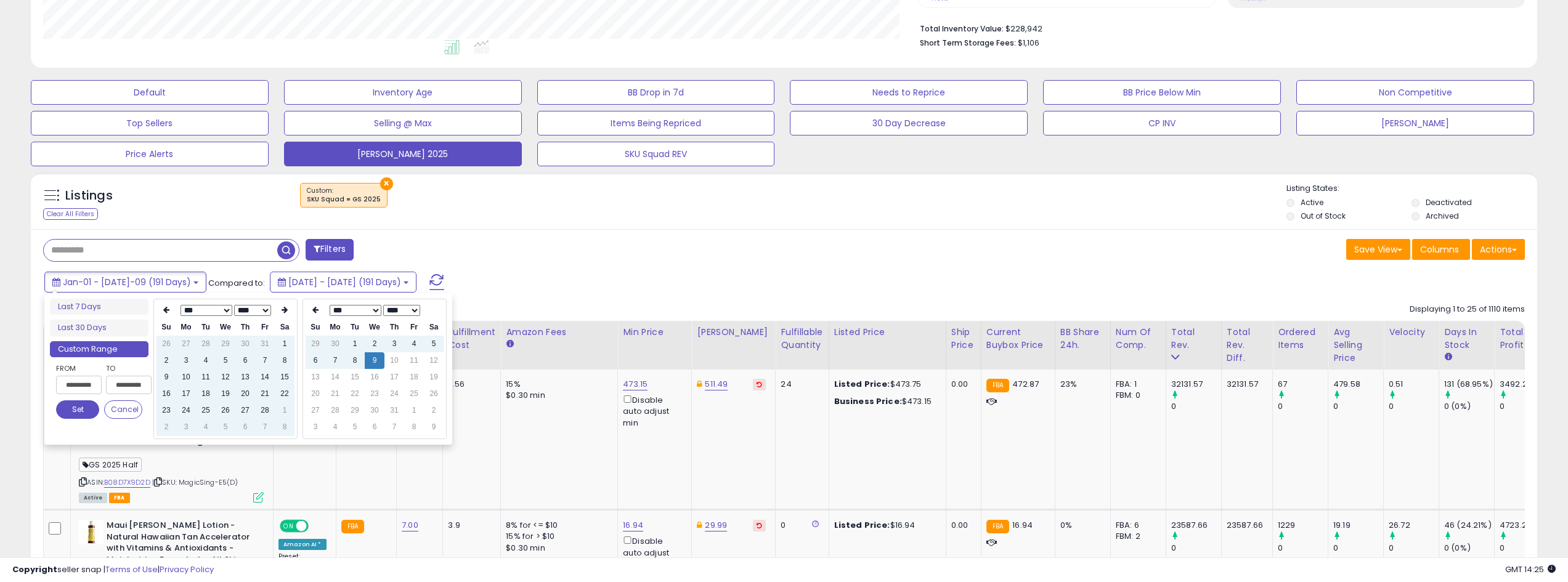 click at bounding box center (285, 310) 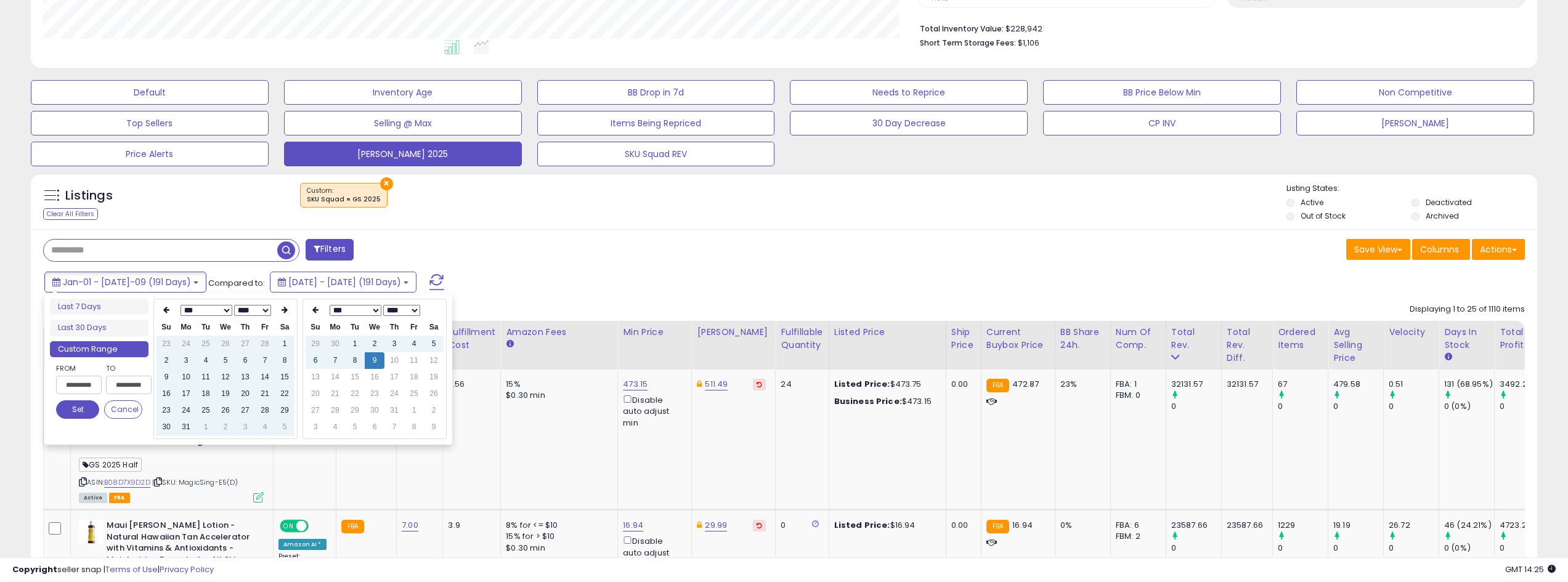 click at bounding box center (285, 310) 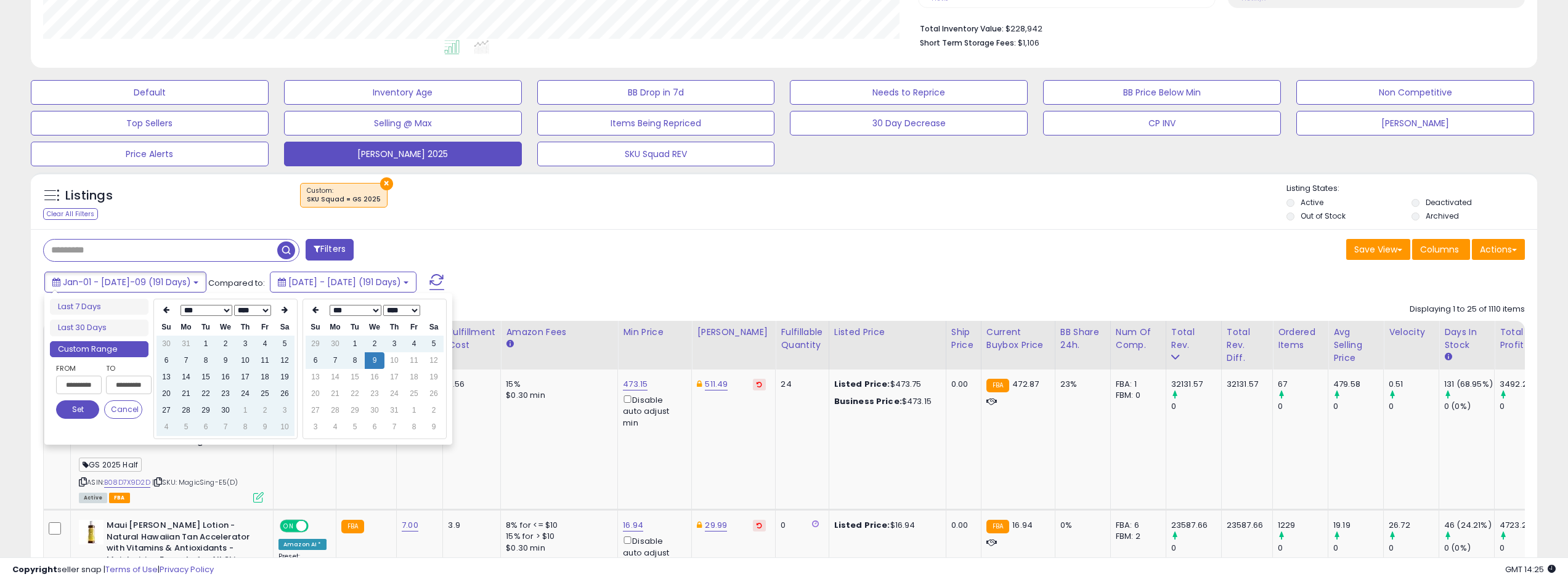 click at bounding box center (285, 310) 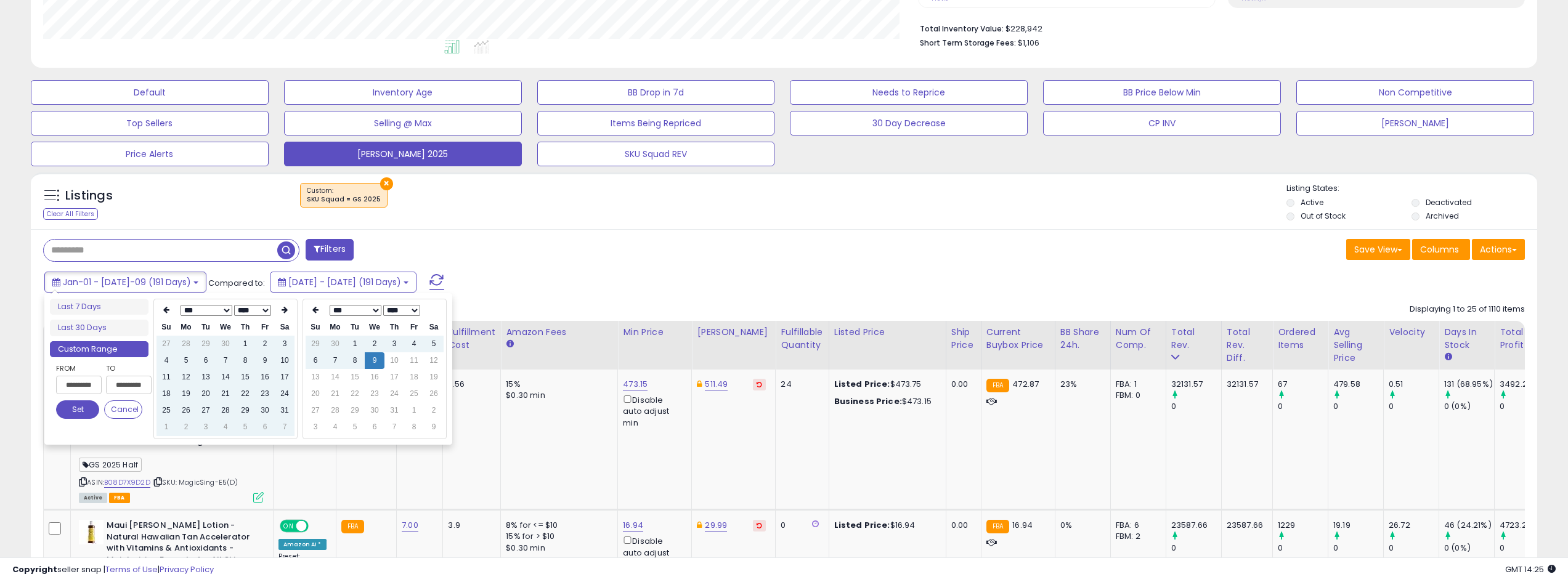 click at bounding box center [285, 310] 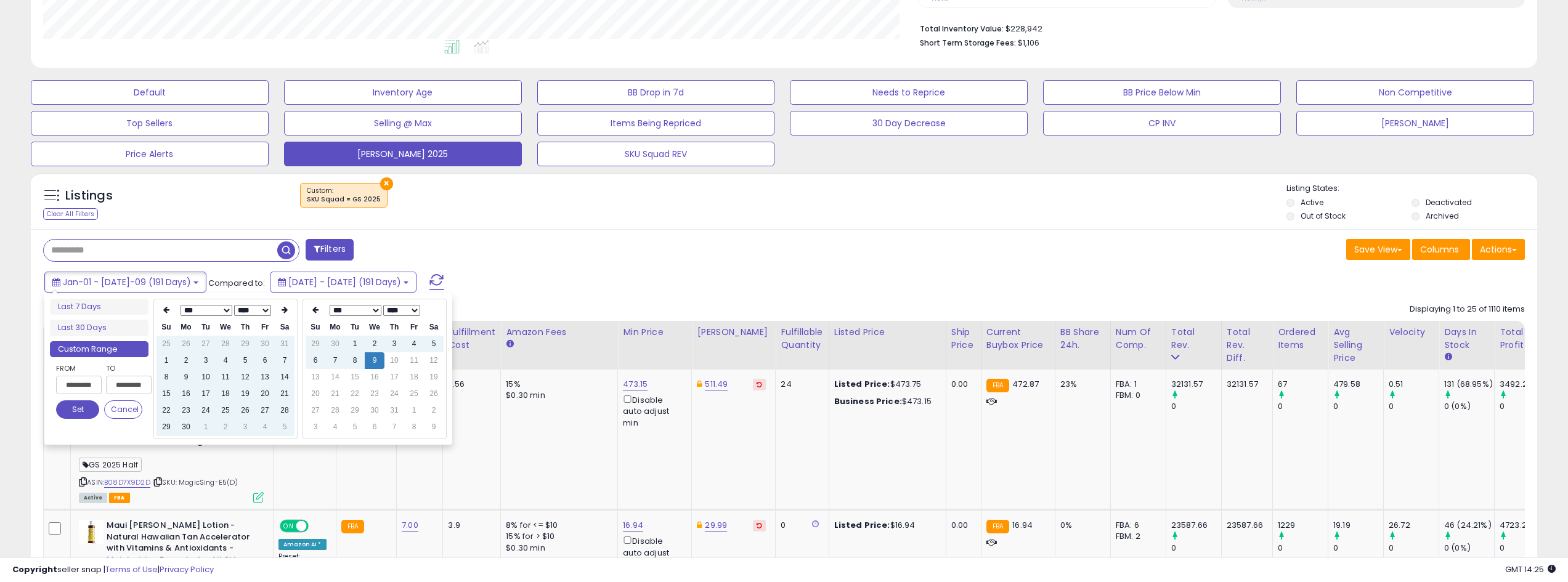 click at bounding box center (285, 310) 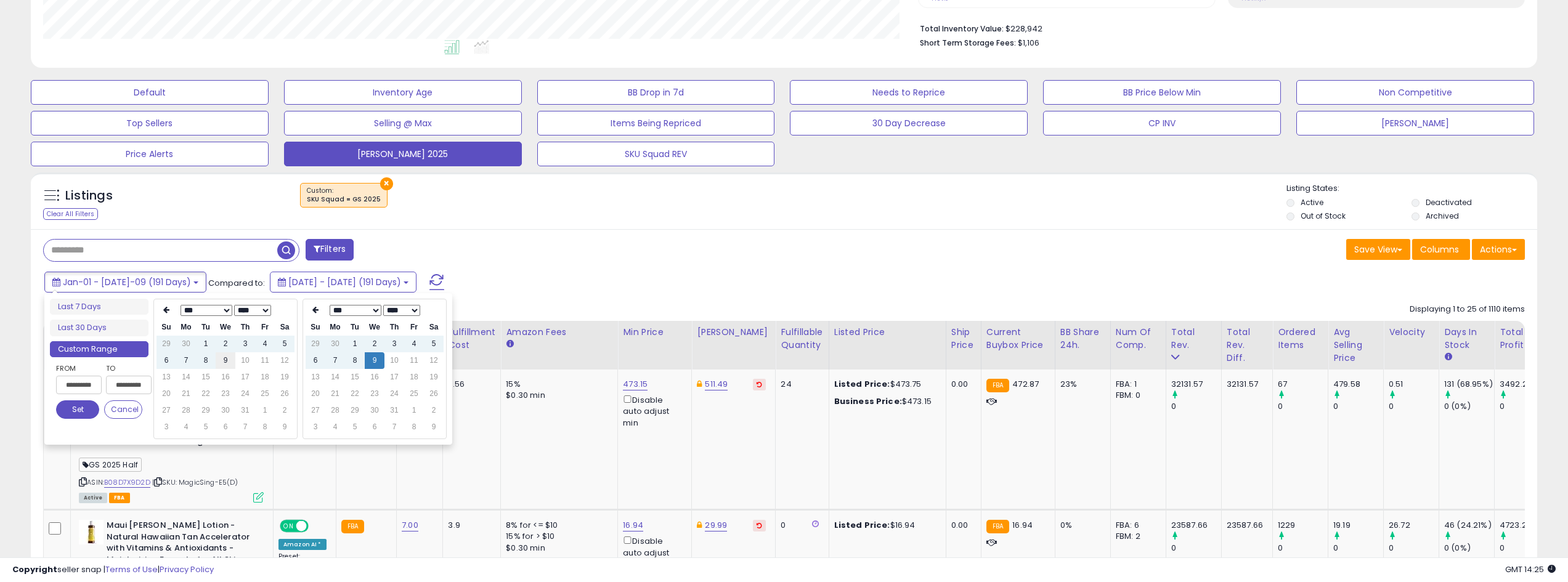 click on "9" at bounding box center (225, 360) 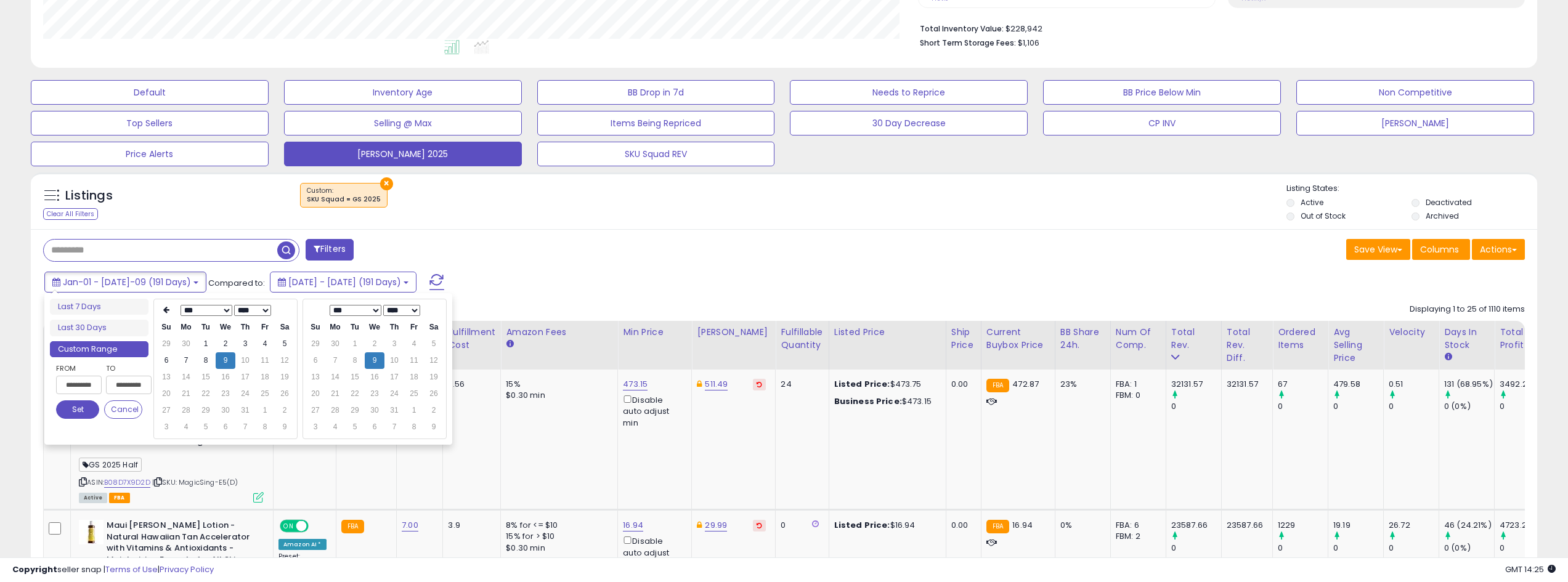 click on "Set" at bounding box center [78, 410] 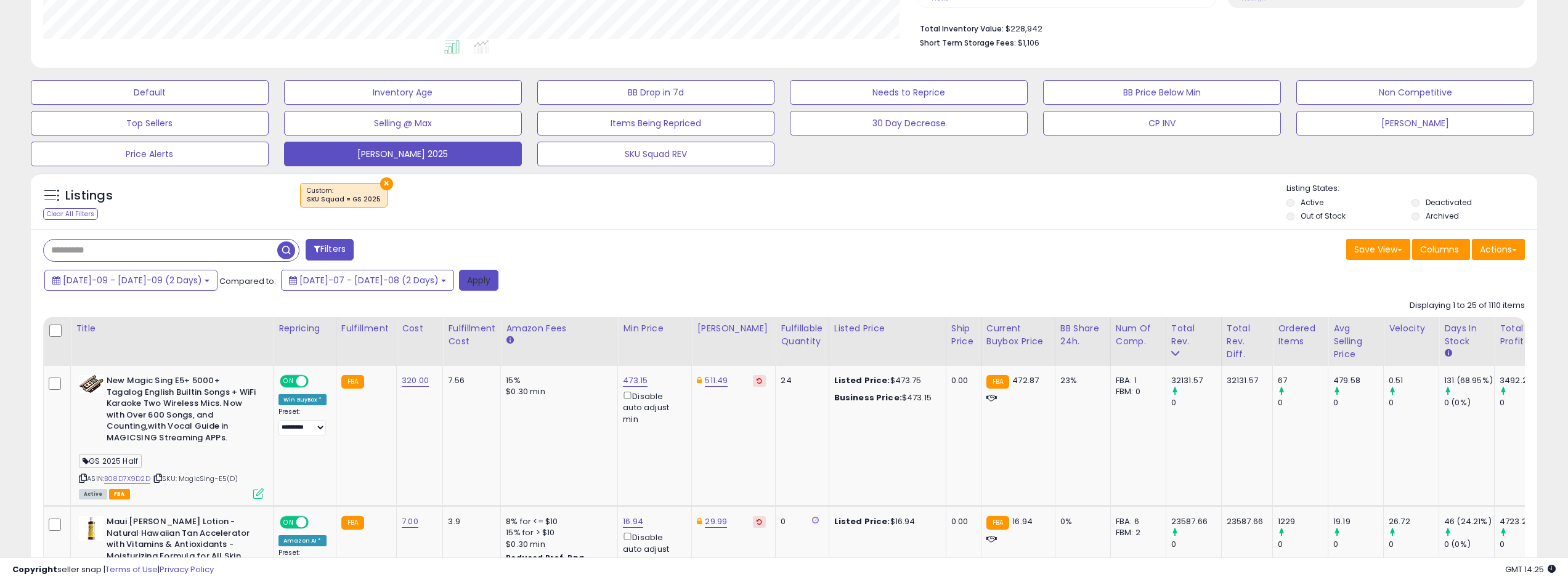 click on "Apply" at bounding box center (479, 280) 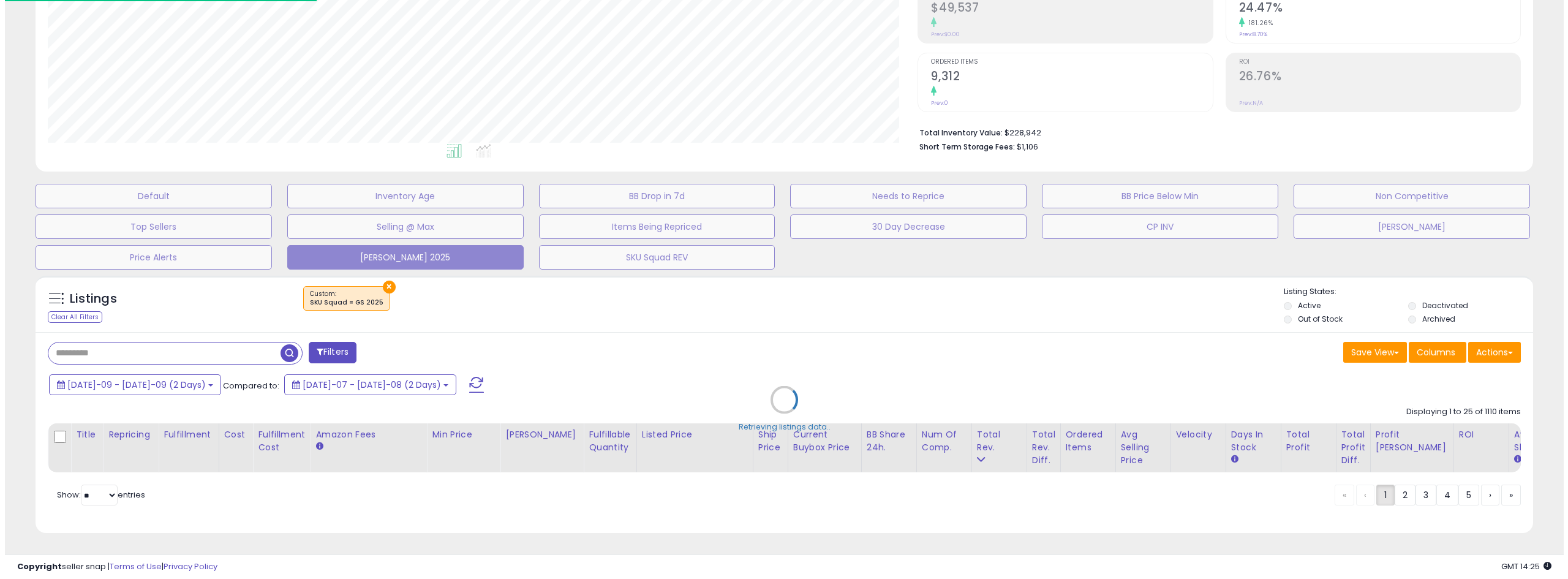 scroll, scrollTop: 211, scrollLeft: 0, axis: vertical 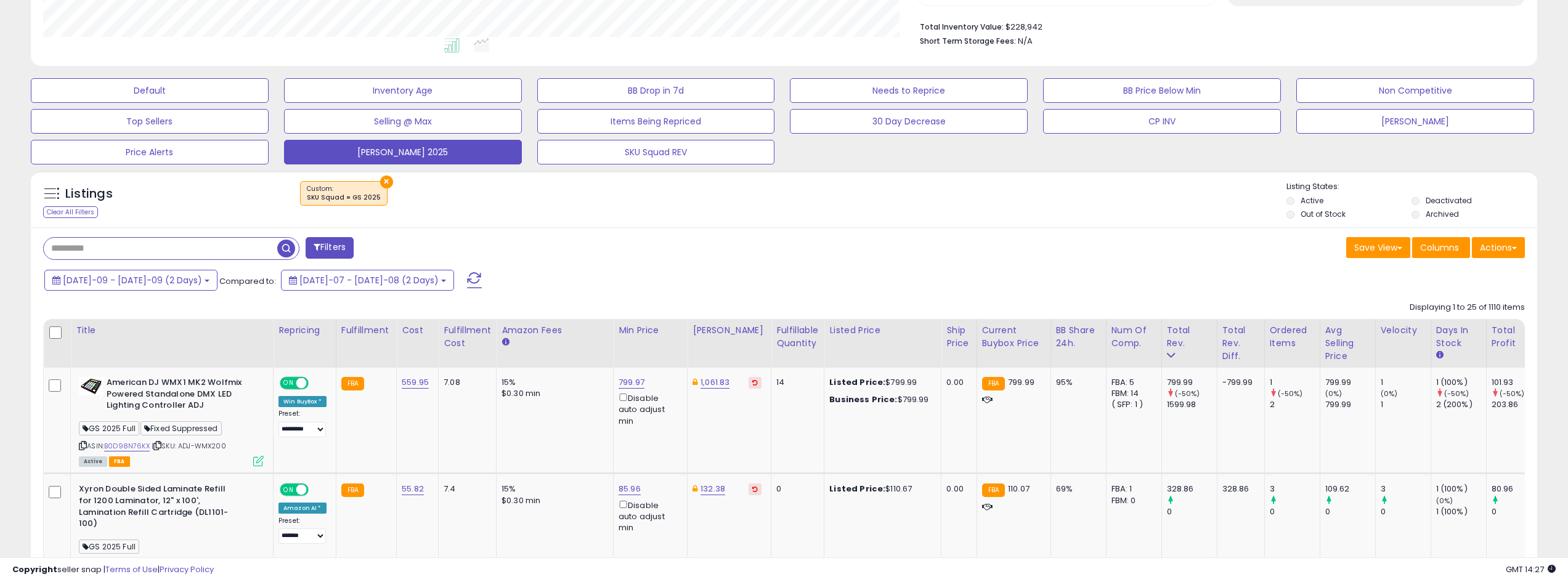 click on "Filters" at bounding box center (330, 248) 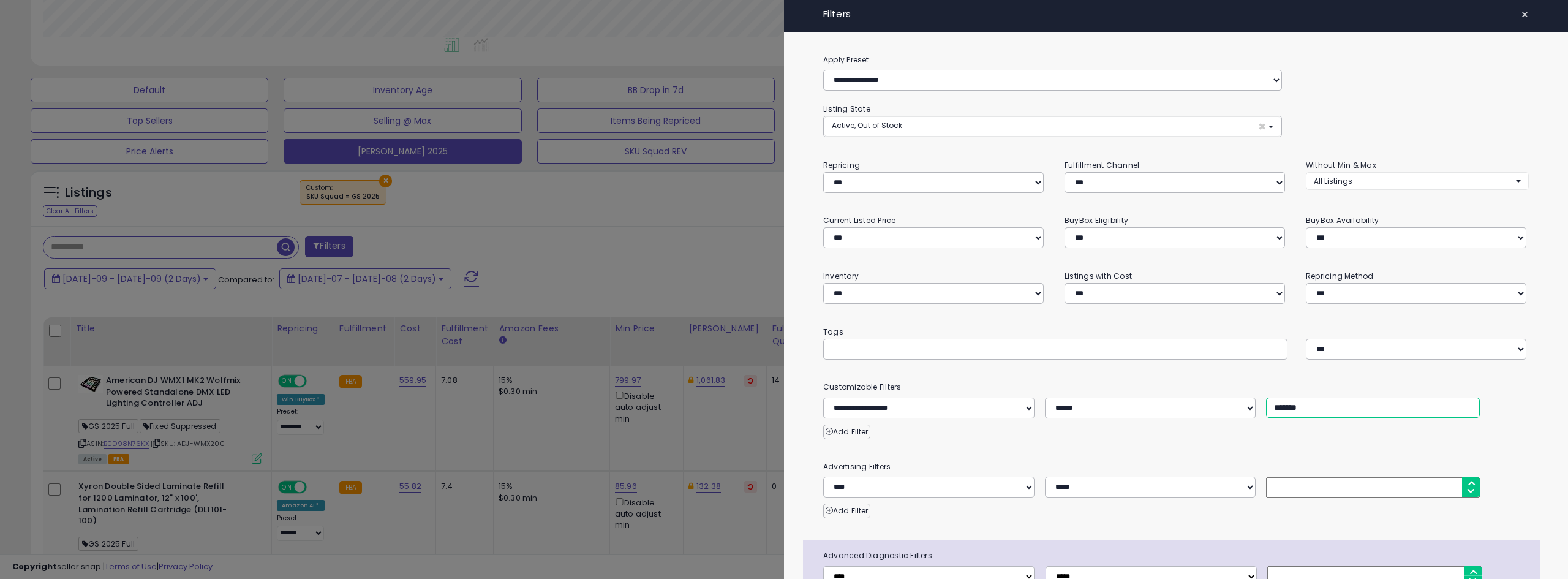 drag, startPoint x: 1282, startPoint y: 405, endPoint x: 1259, endPoint y: 402, distance: 23.194827 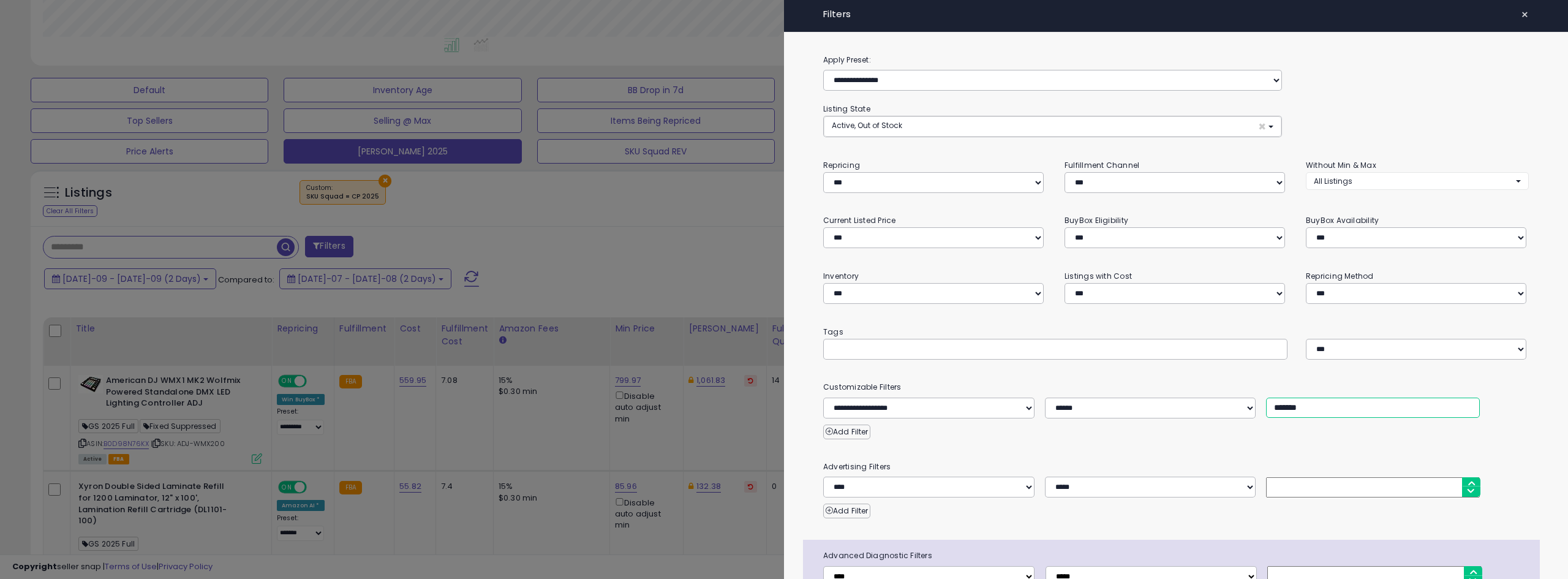 type on "*******" 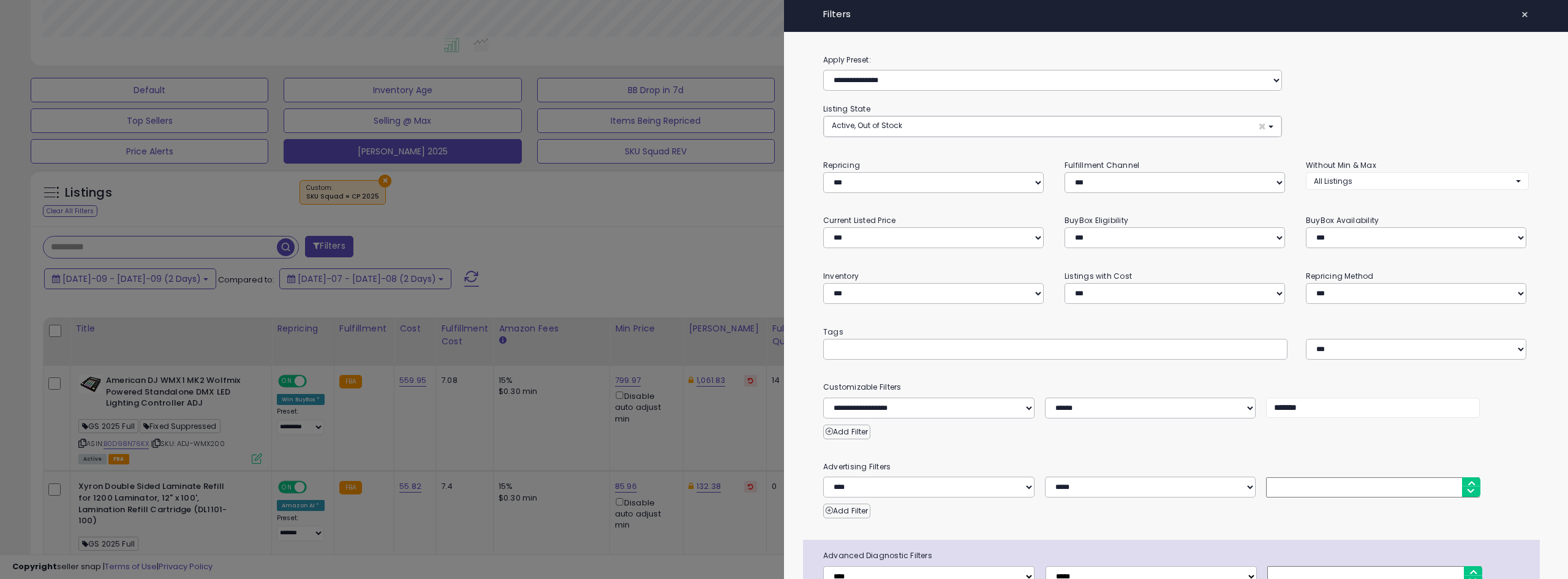 click at bounding box center (784, 289) 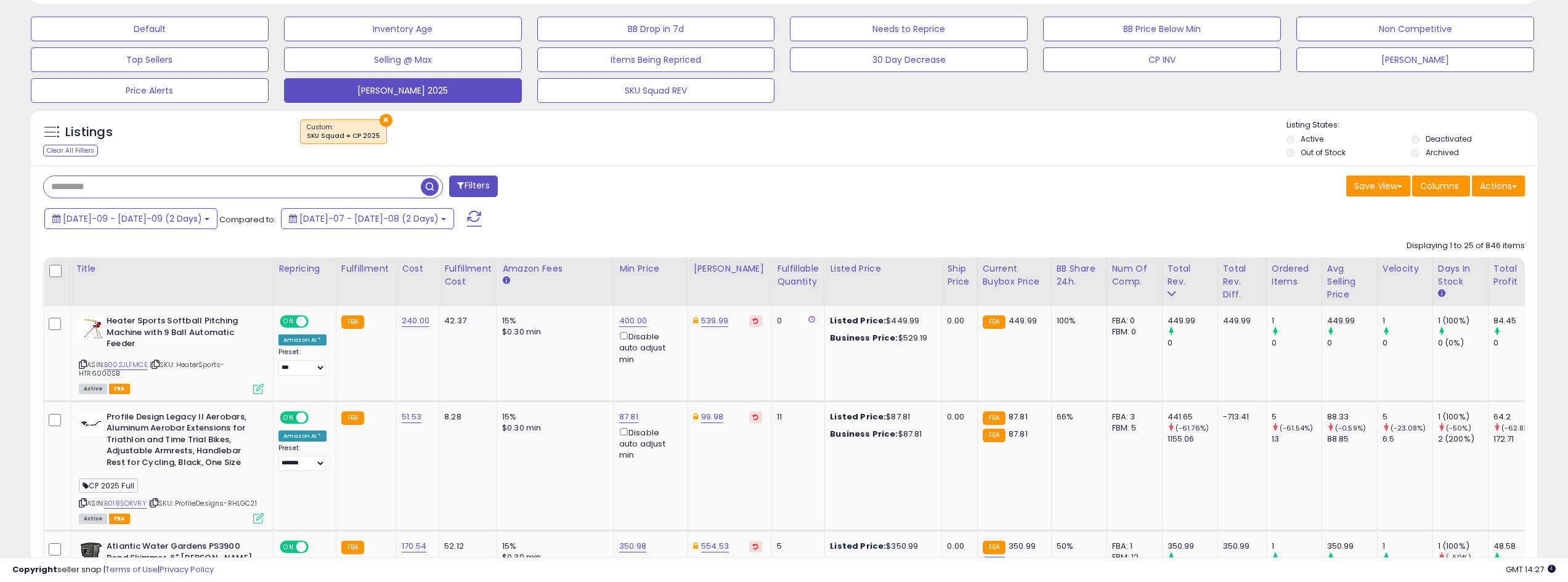 click at bounding box center [232, 187] 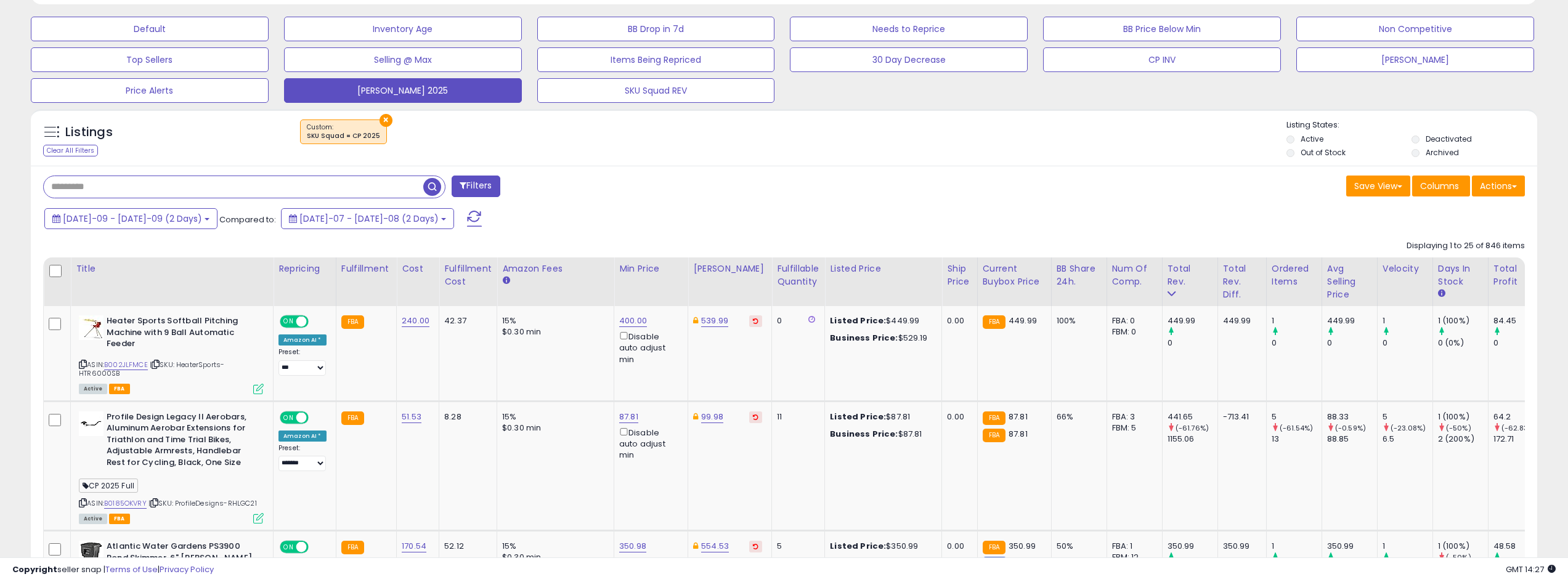 type on "******" 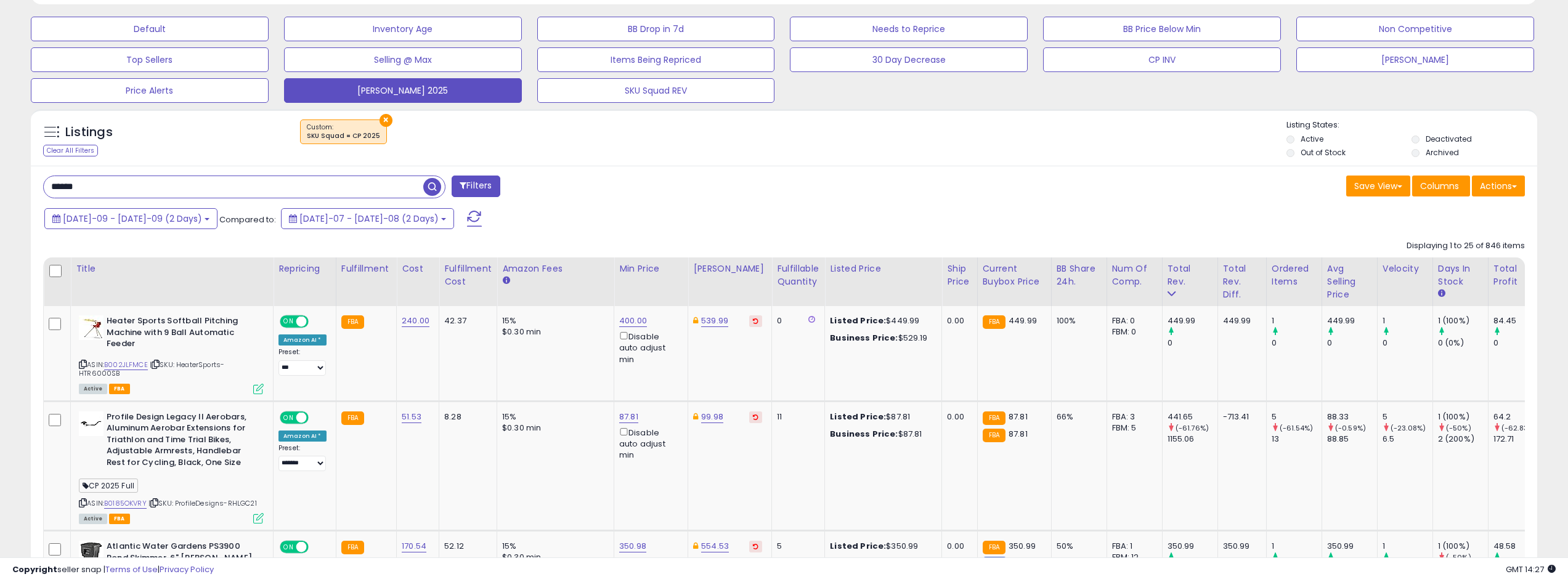 click at bounding box center (432, 187) 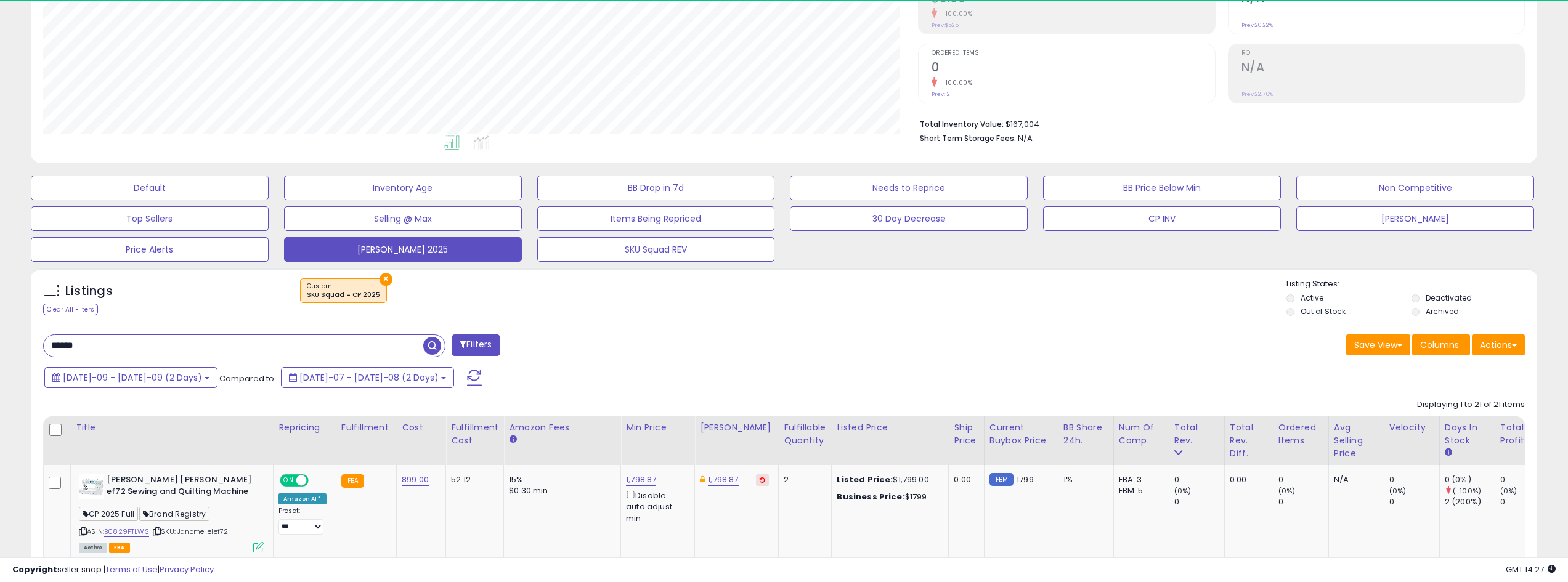 scroll, scrollTop: 615621, scrollLeft: 615235, axis: both 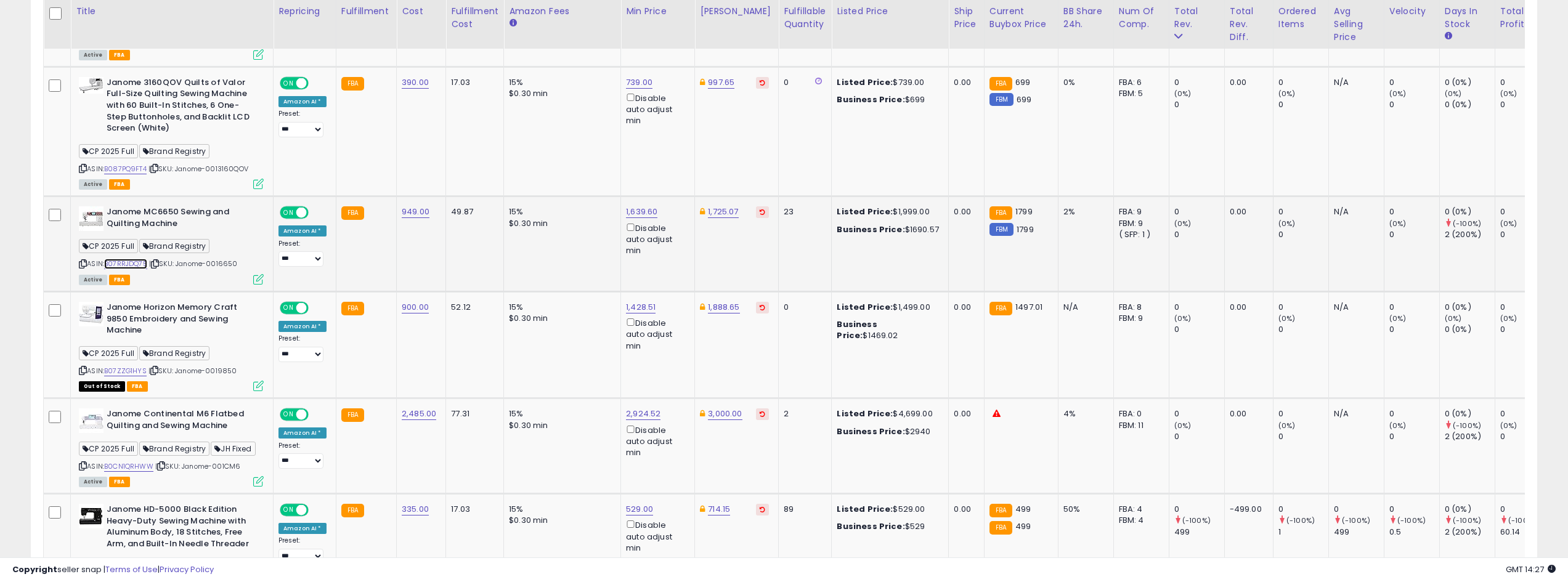click on "B07RRJDQ75" at bounding box center [126, 264] 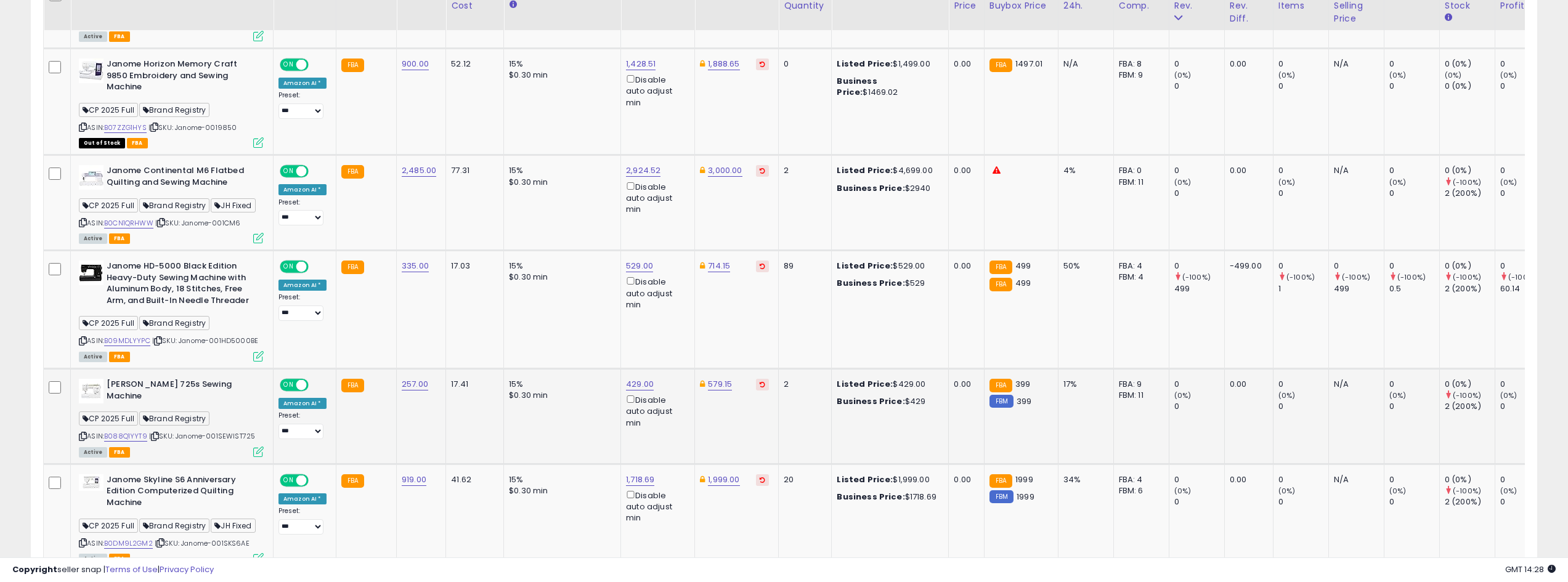 scroll, scrollTop: 952, scrollLeft: 0, axis: vertical 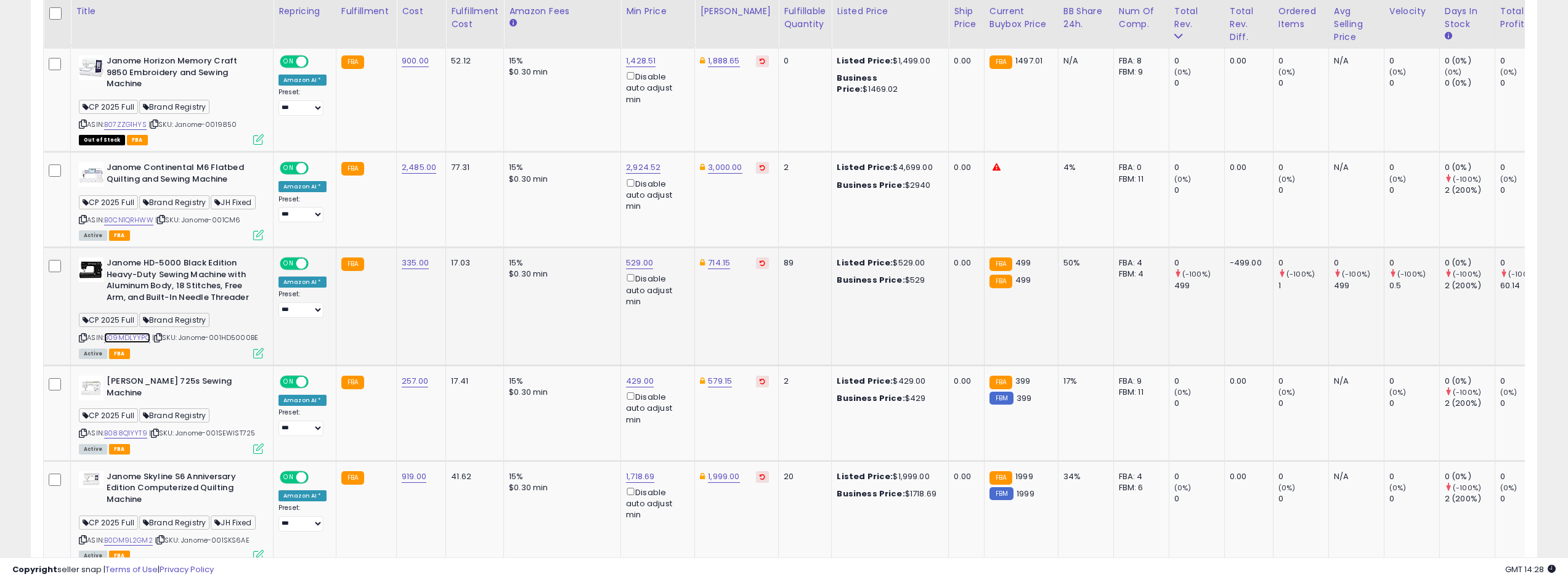 click on "B09MDLYYPC" at bounding box center (127, 337) 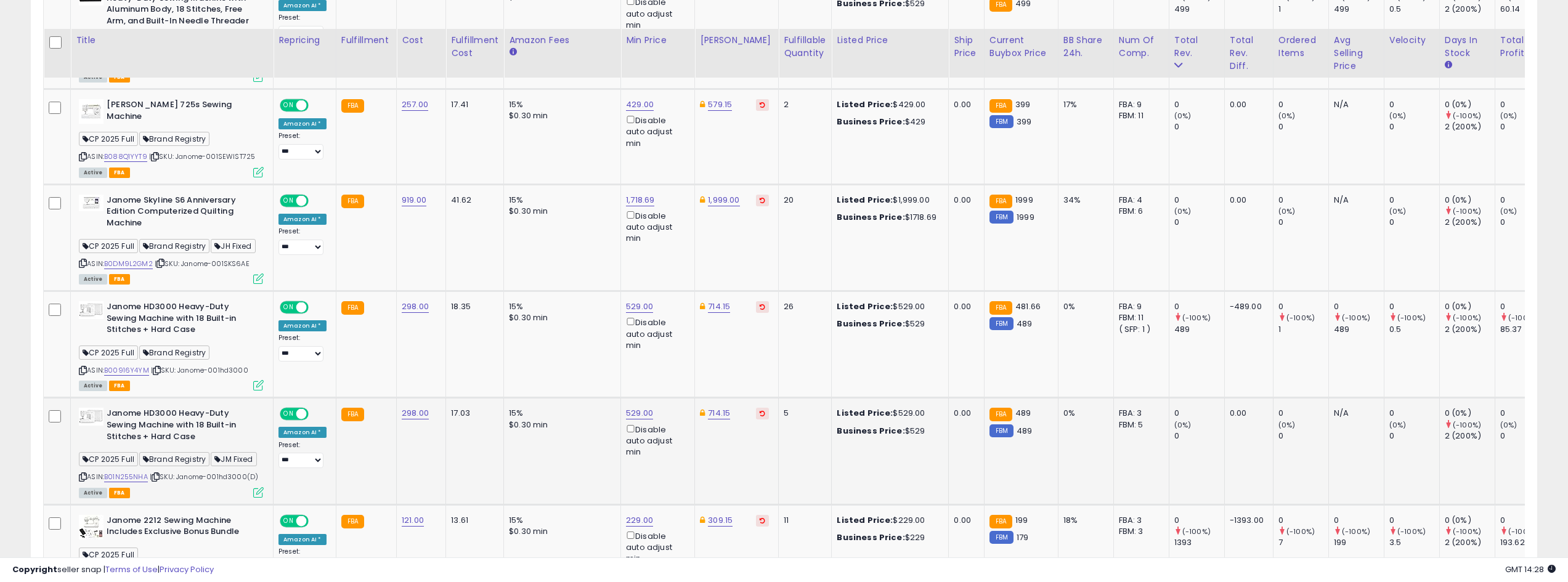 scroll, scrollTop: 1259, scrollLeft: 0, axis: vertical 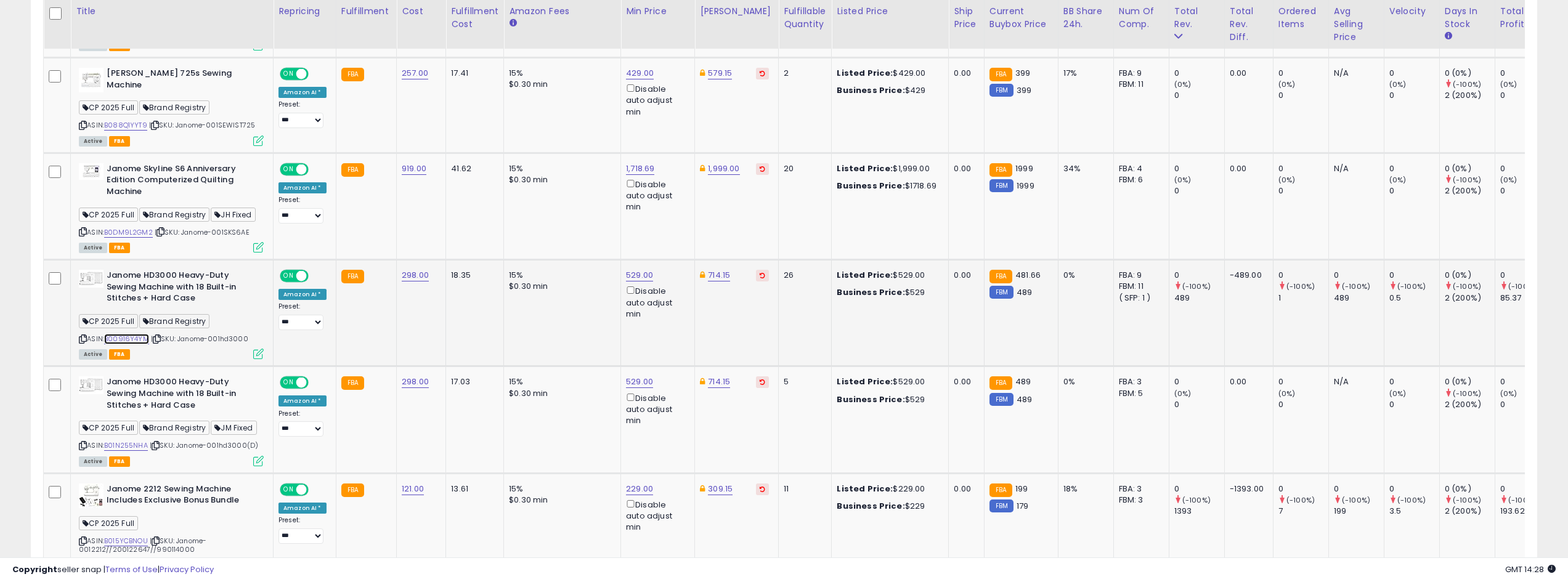 click on "B00916Y4YM" at bounding box center (126, 339) 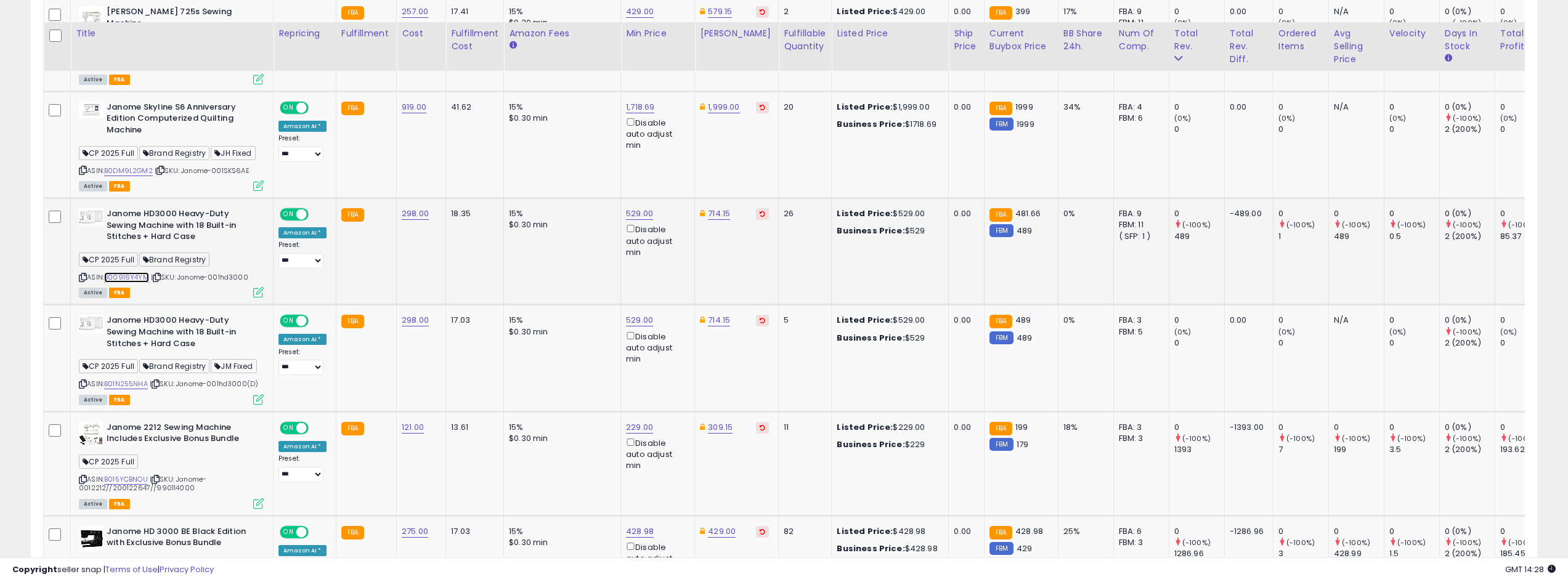 scroll, scrollTop: 1383, scrollLeft: 0, axis: vertical 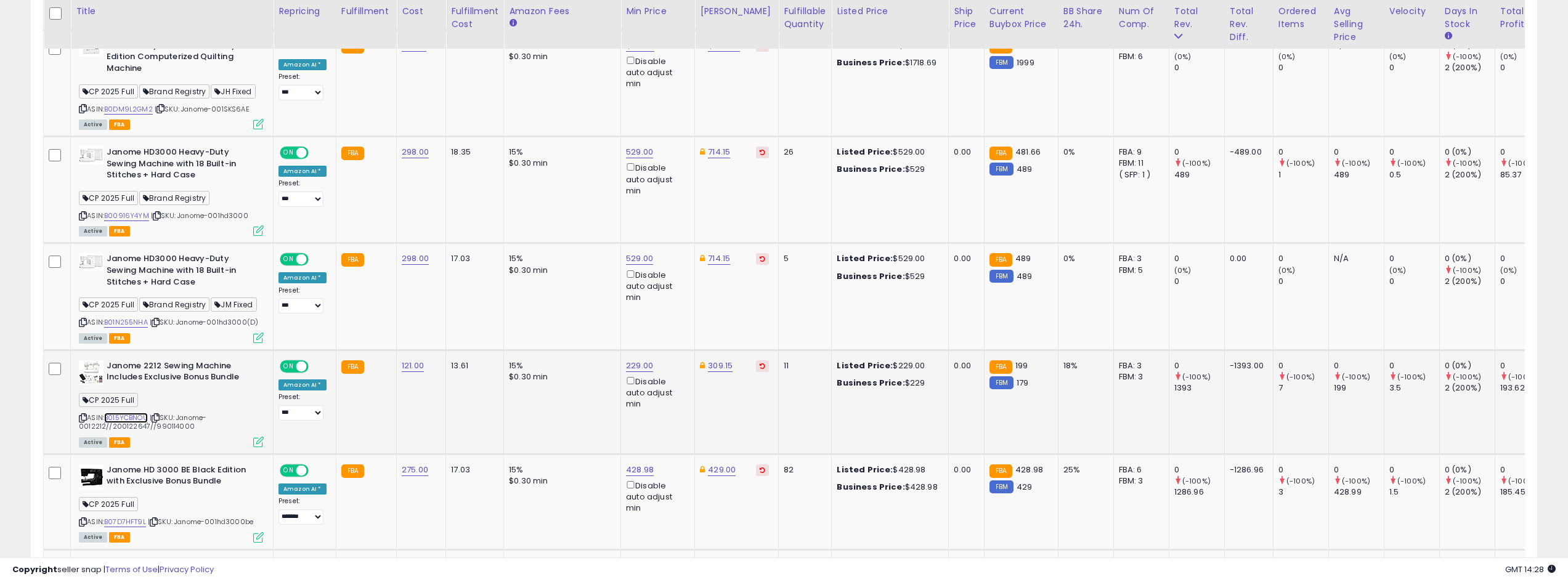 click on "B015YCBNOU" at bounding box center (126, 418) 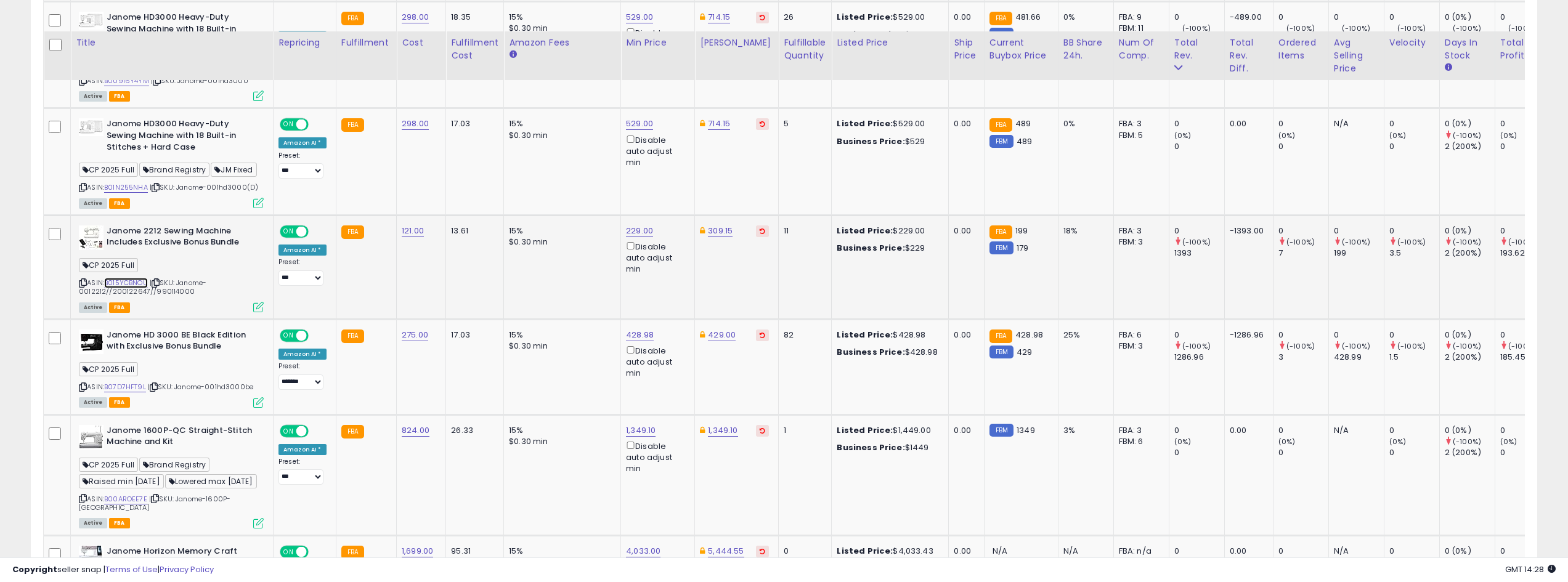 scroll, scrollTop: 1567, scrollLeft: 0, axis: vertical 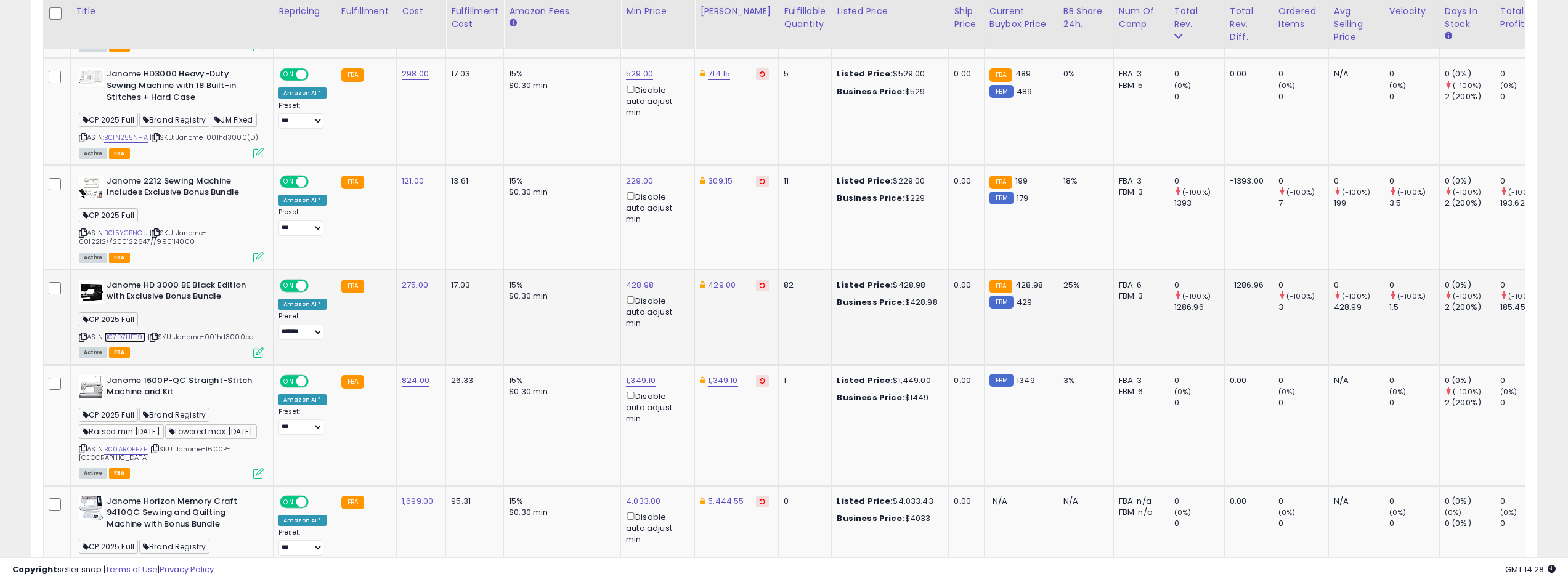 click on "B07D7HFT9L" at bounding box center [125, 337] 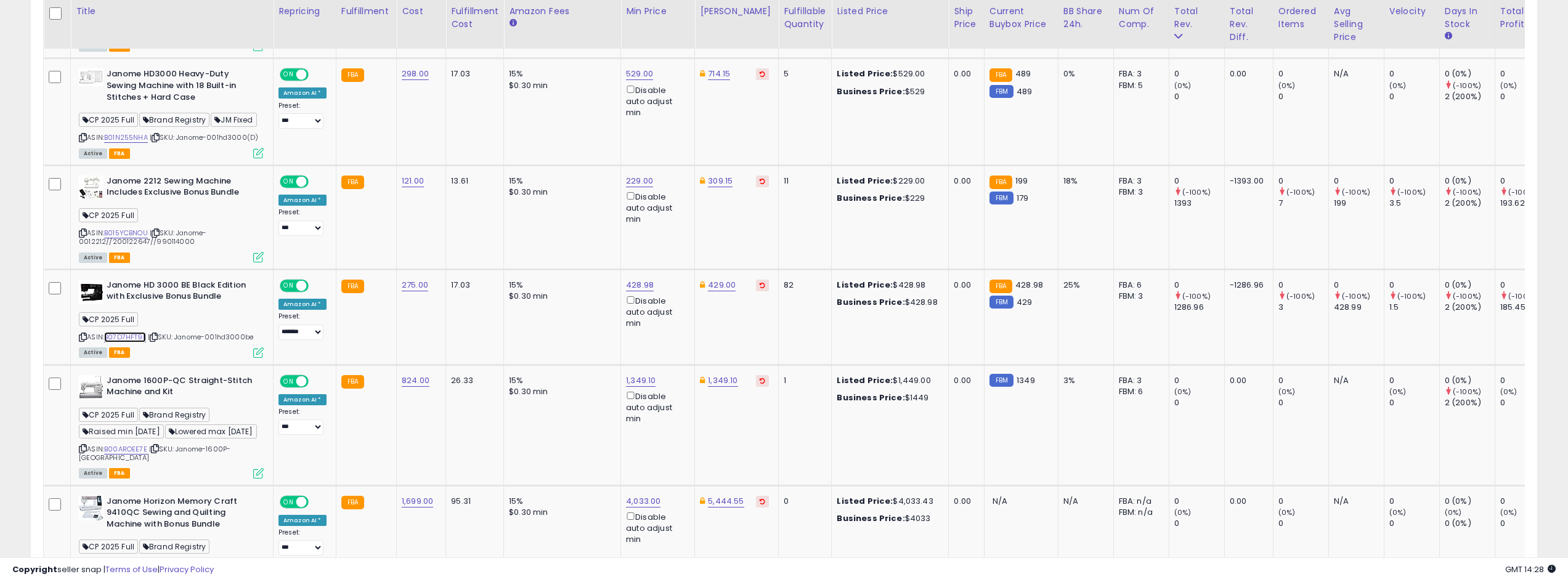 scroll, scrollTop: 0, scrollLeft: 12, axis: horizontal 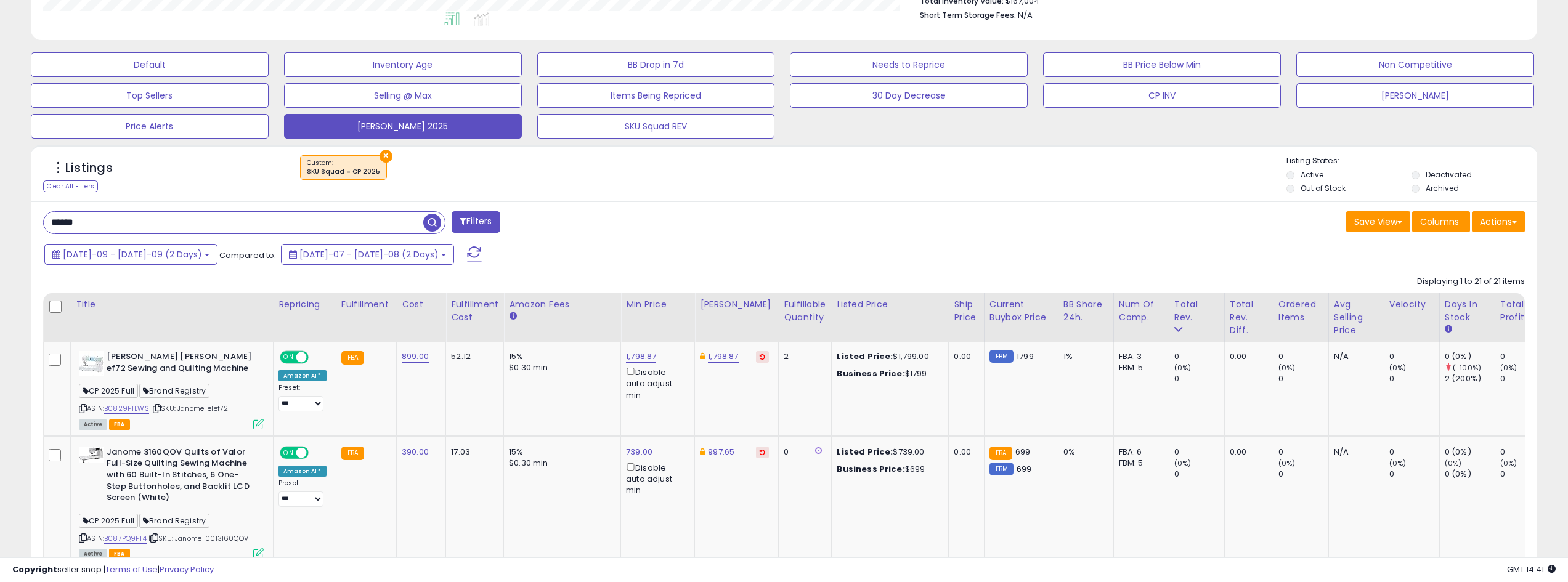 click on "******" at bounding box center (234, 222) 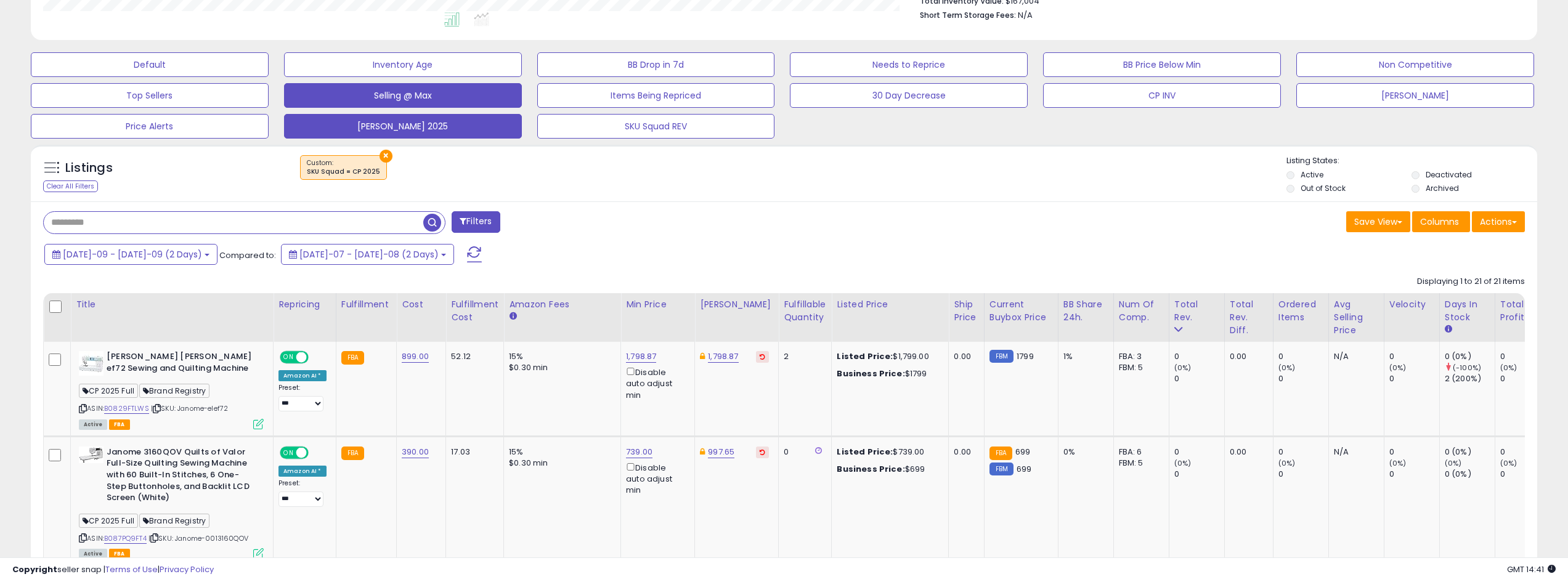 click at bounding box center [432, 222] 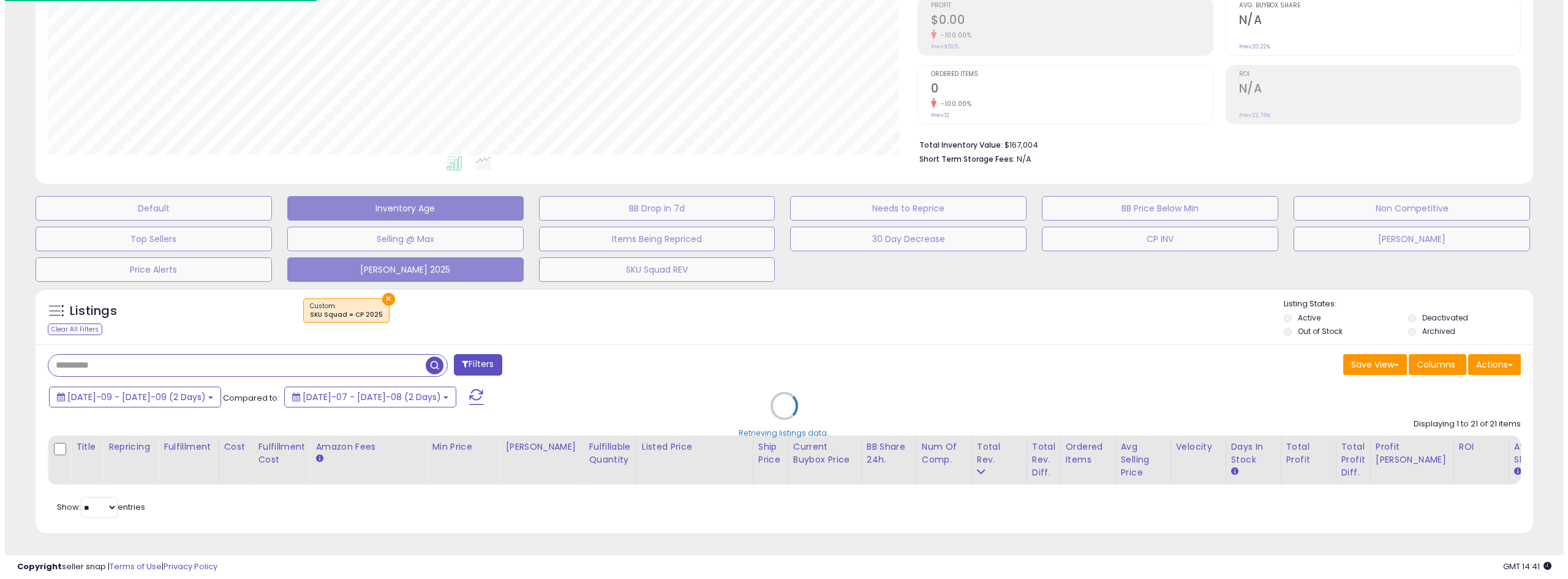 scroll, scrollTop: 199, scrollLeft: 0, axis: vertical 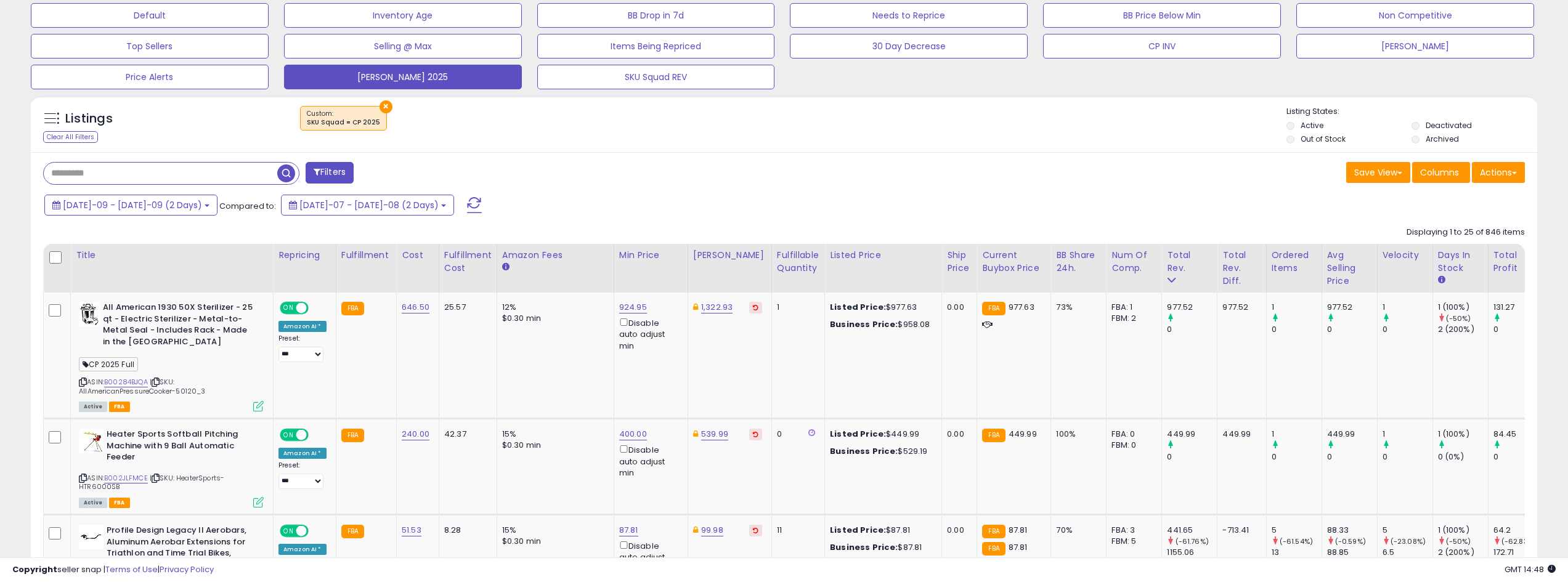 click at bounding box center (160, 173) 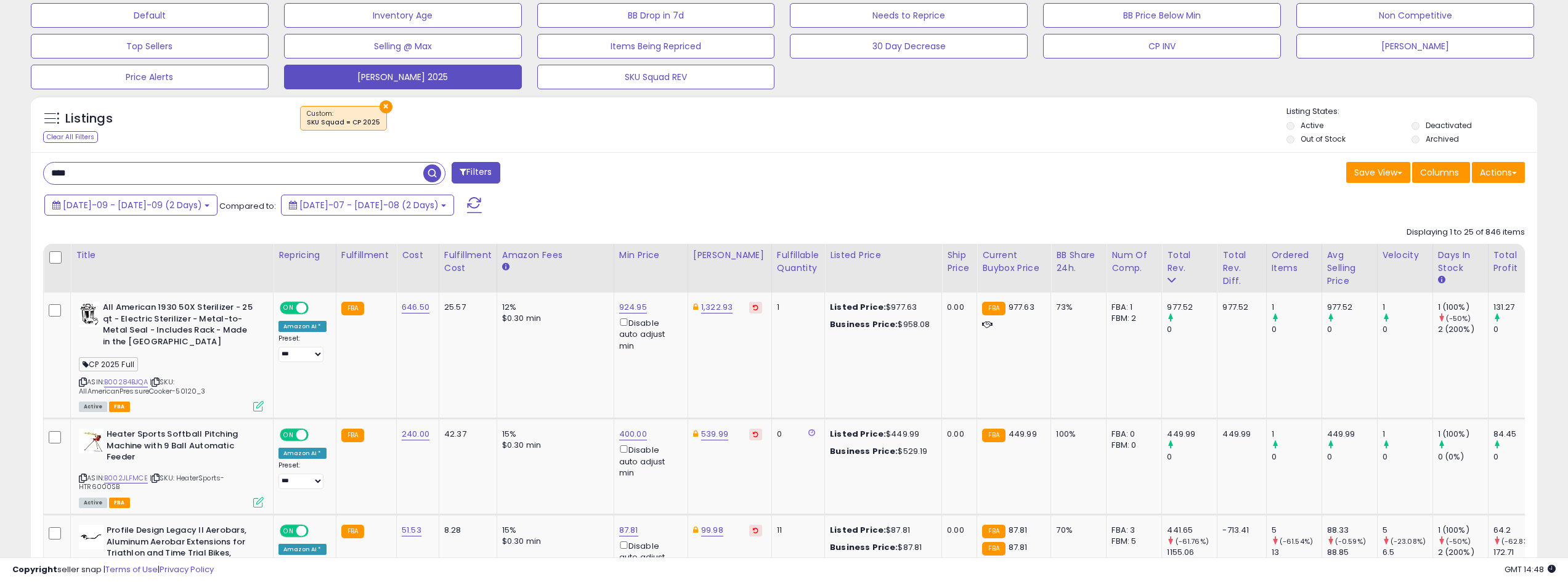 type on "********" 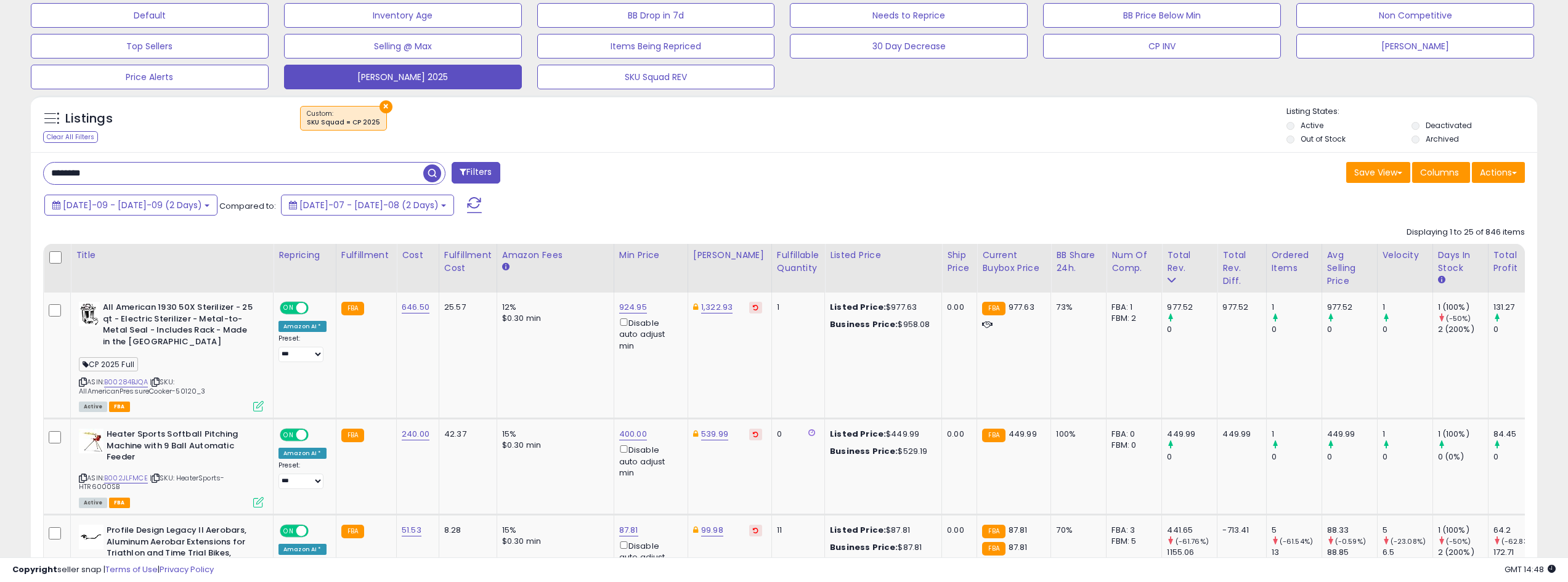 click at bounding box center [432, 173] 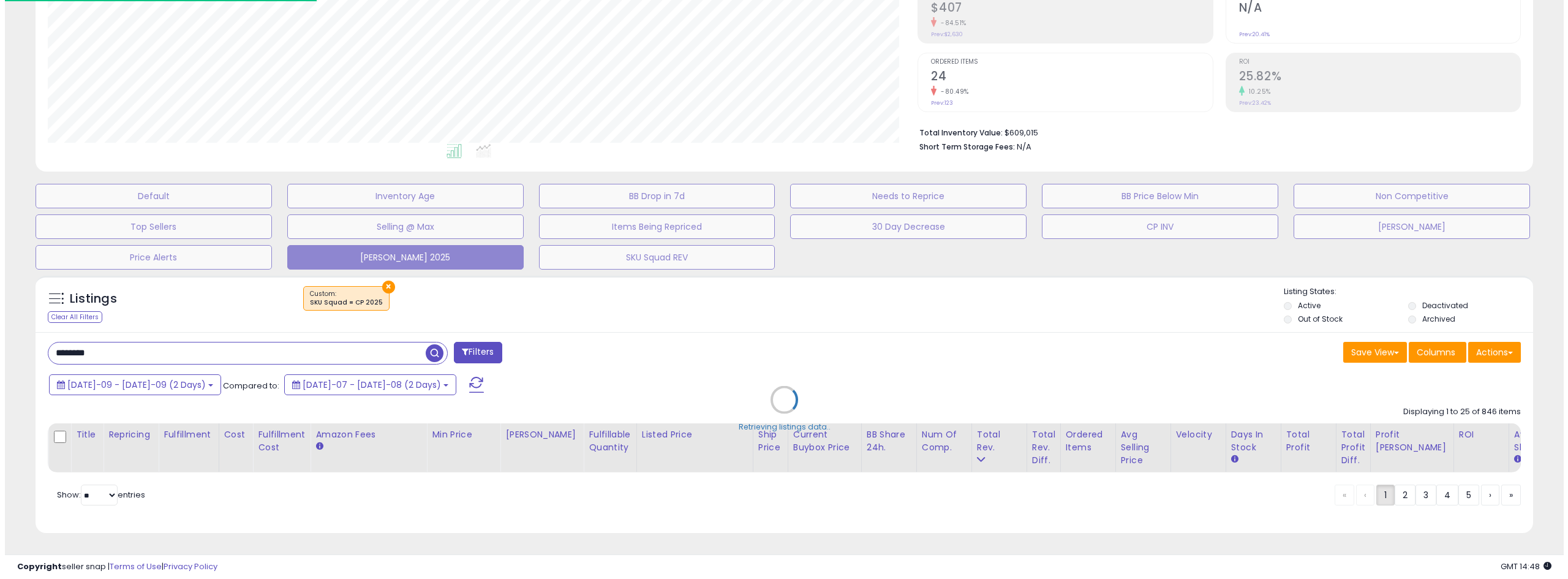 scroll, scrollTop: 211, scrollLeft: 0, axis: vertical 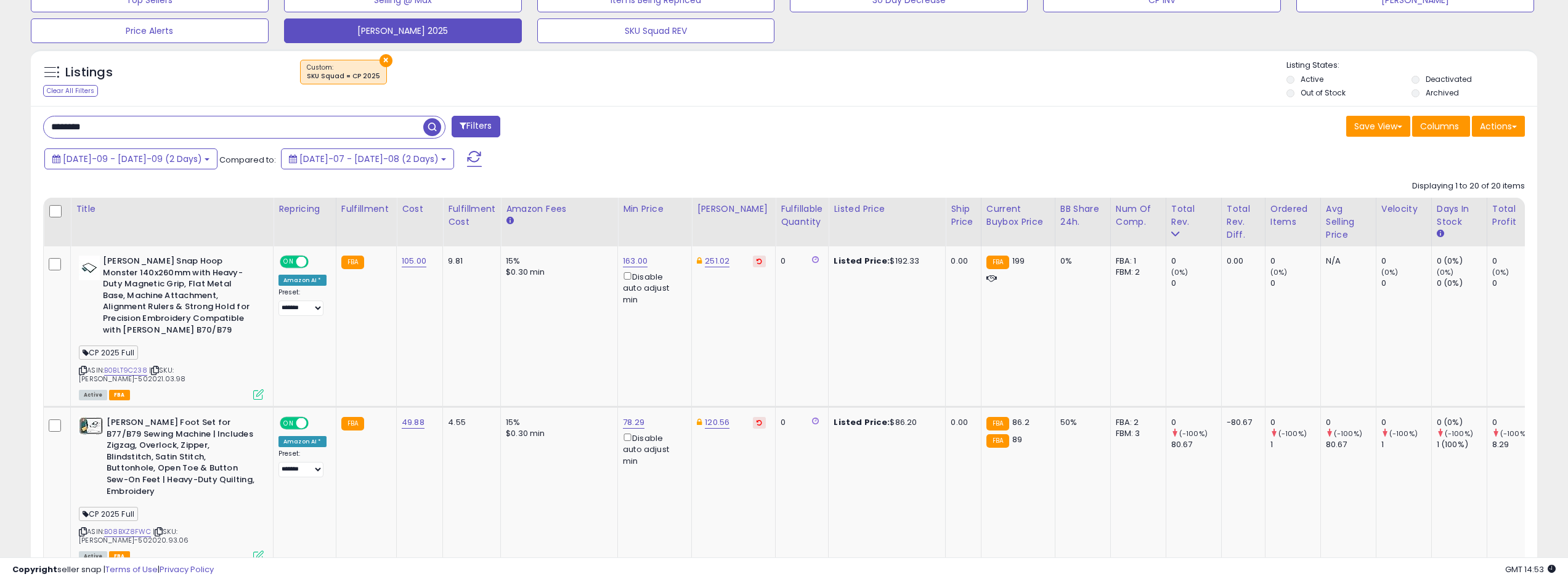 click on "********" at bounding box center (234, 127) 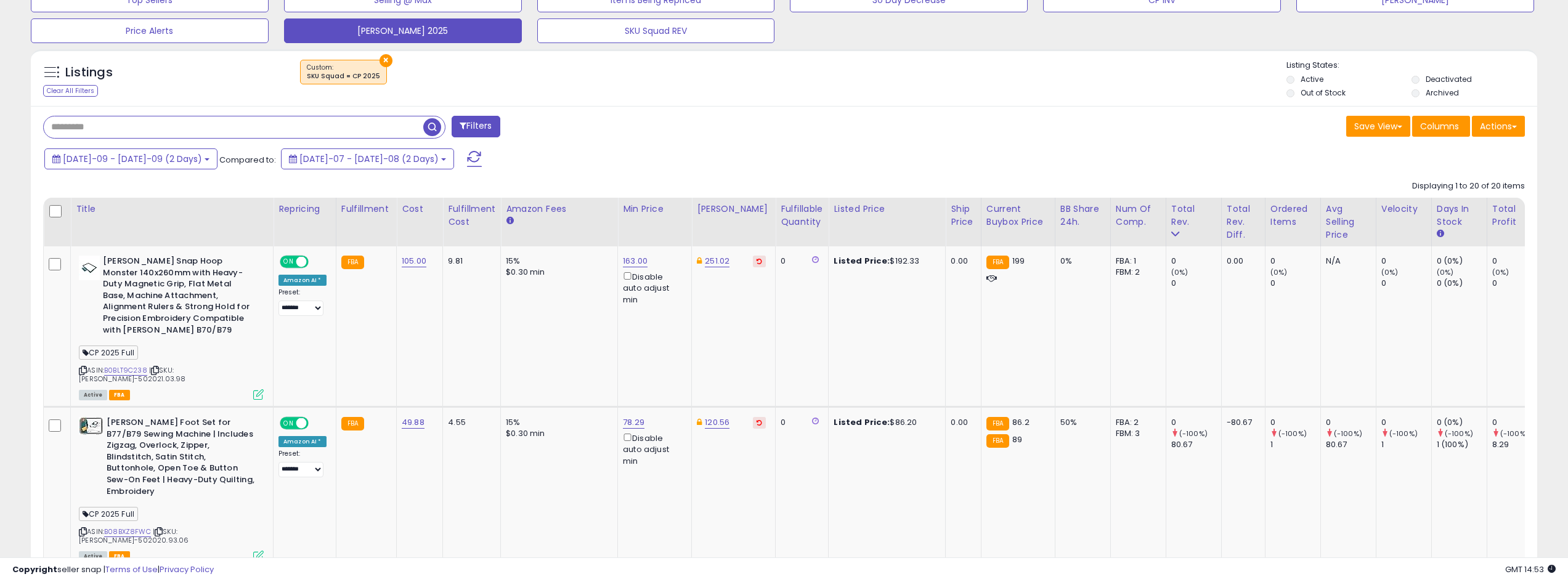 type 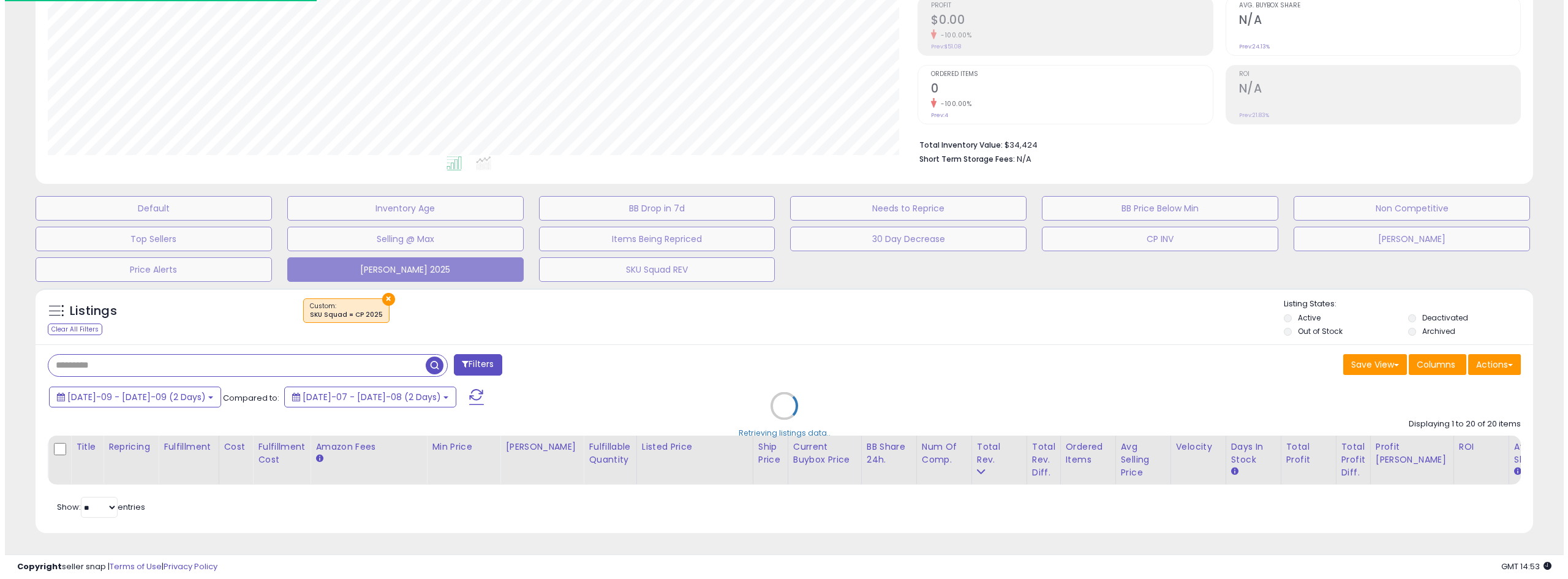 scroll, scrollTop: 199, scrollLeft: 0, axis: vertical 